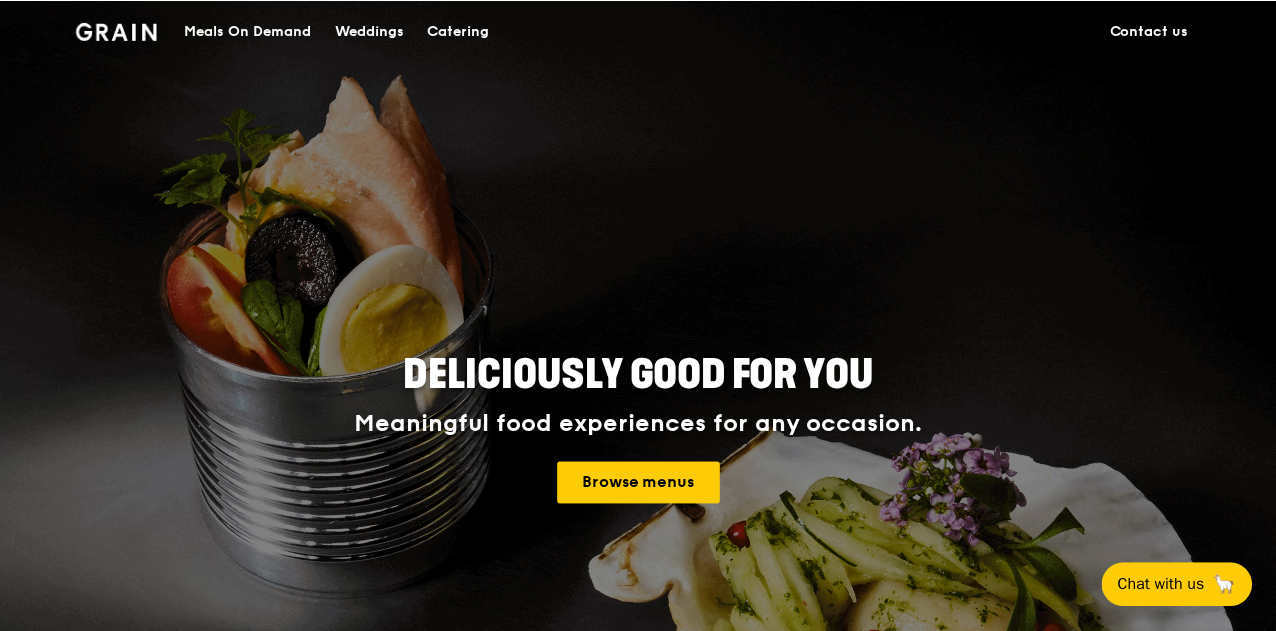 scroll, scrollTop: 0, scrollLeft: 0, axis: both 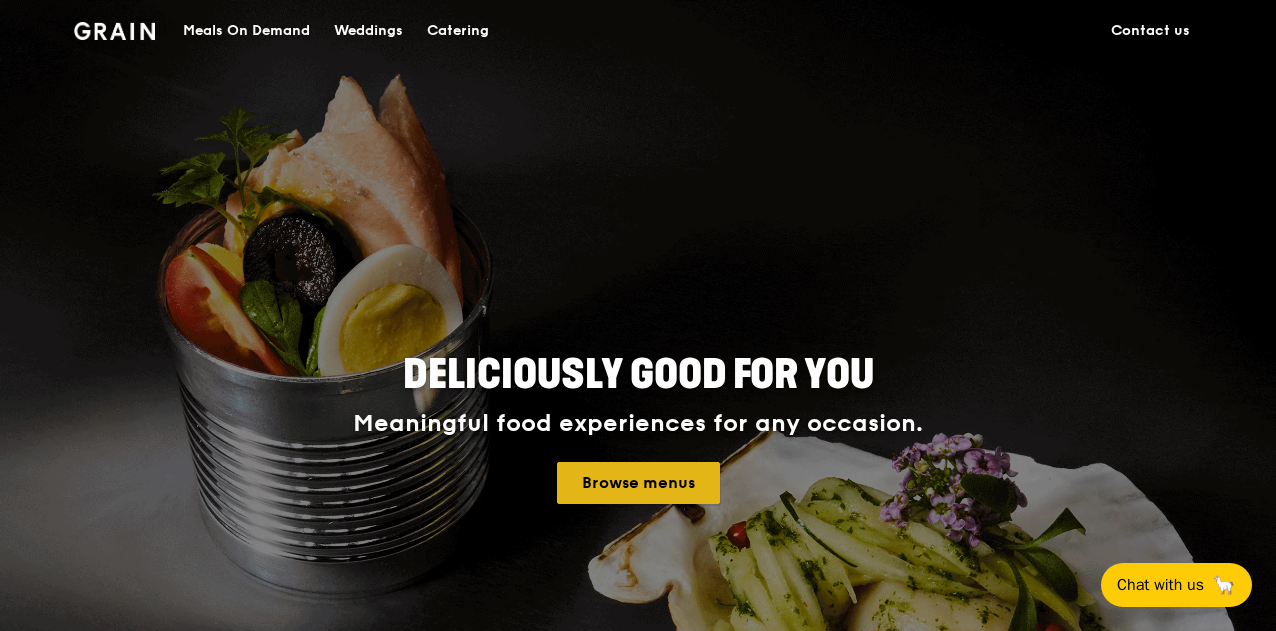 click on "Browse menus" at bounding box center [638, 483] 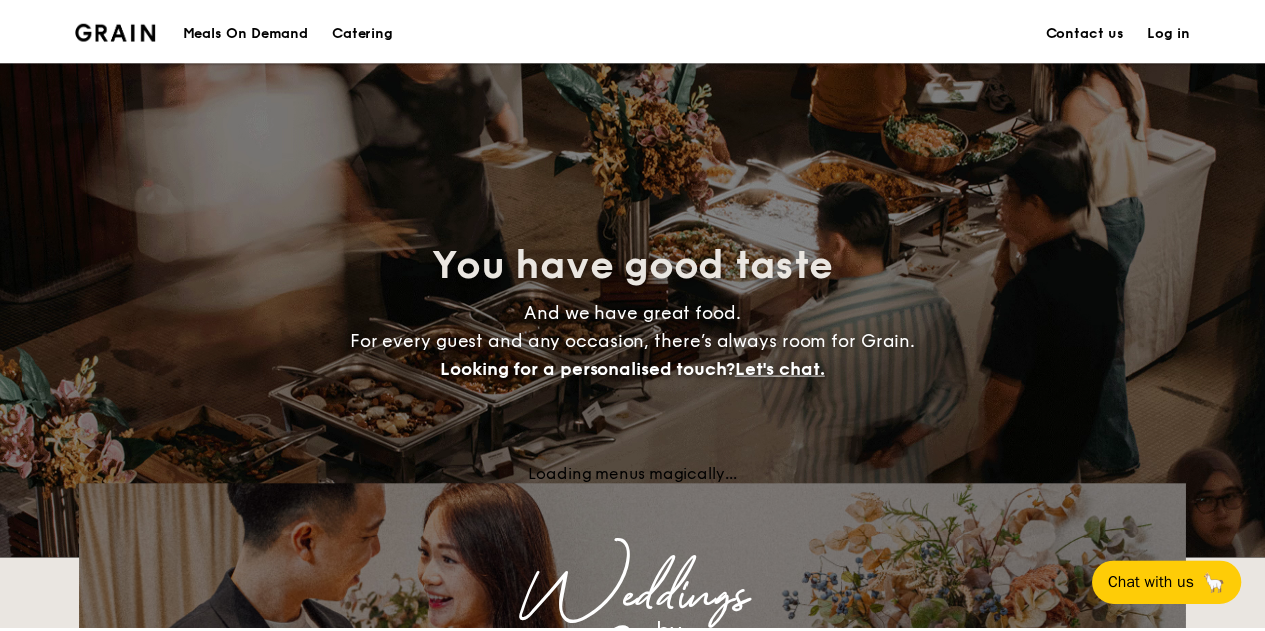 scroll, scrollTop: 0, scrollLeft: 0, axis: both 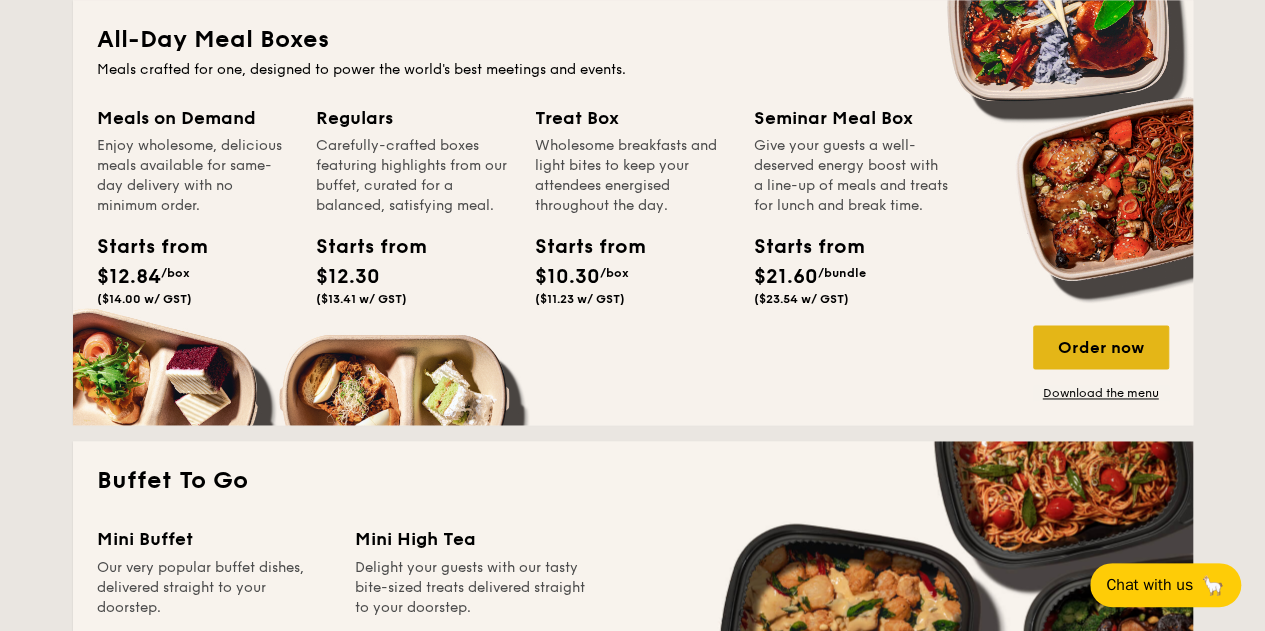 click on "Order now" at bounding box center (1101, 347) 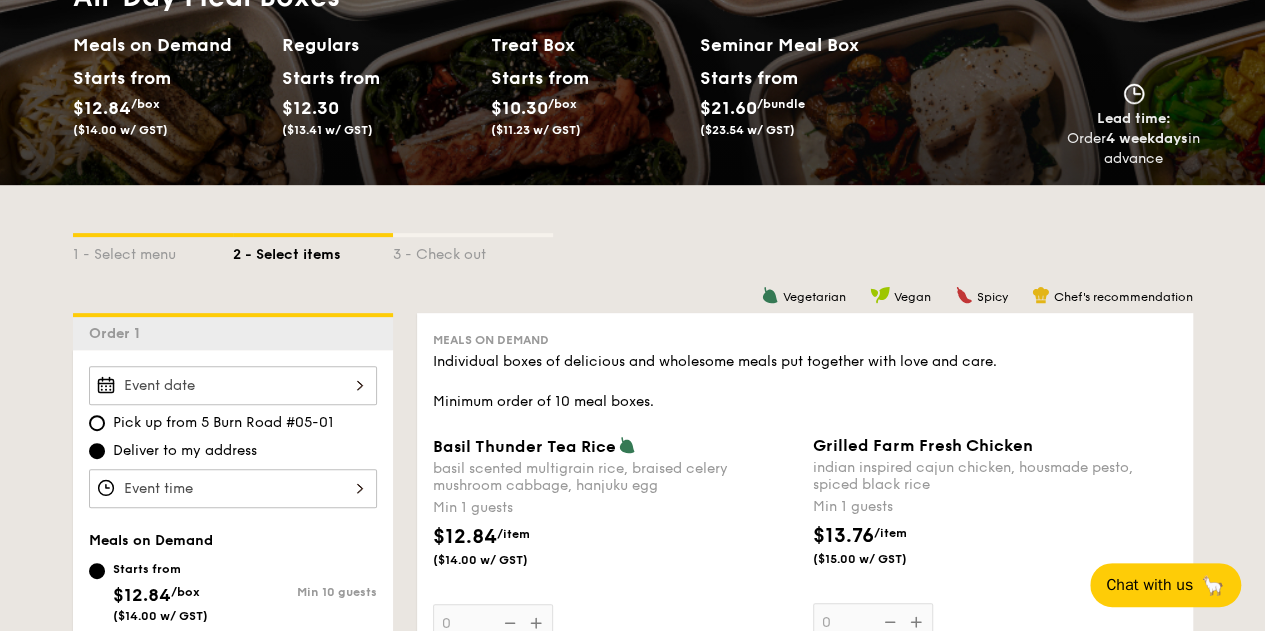 scroll, scrollTop: 250, scrollLeft: 0, axis: vertical 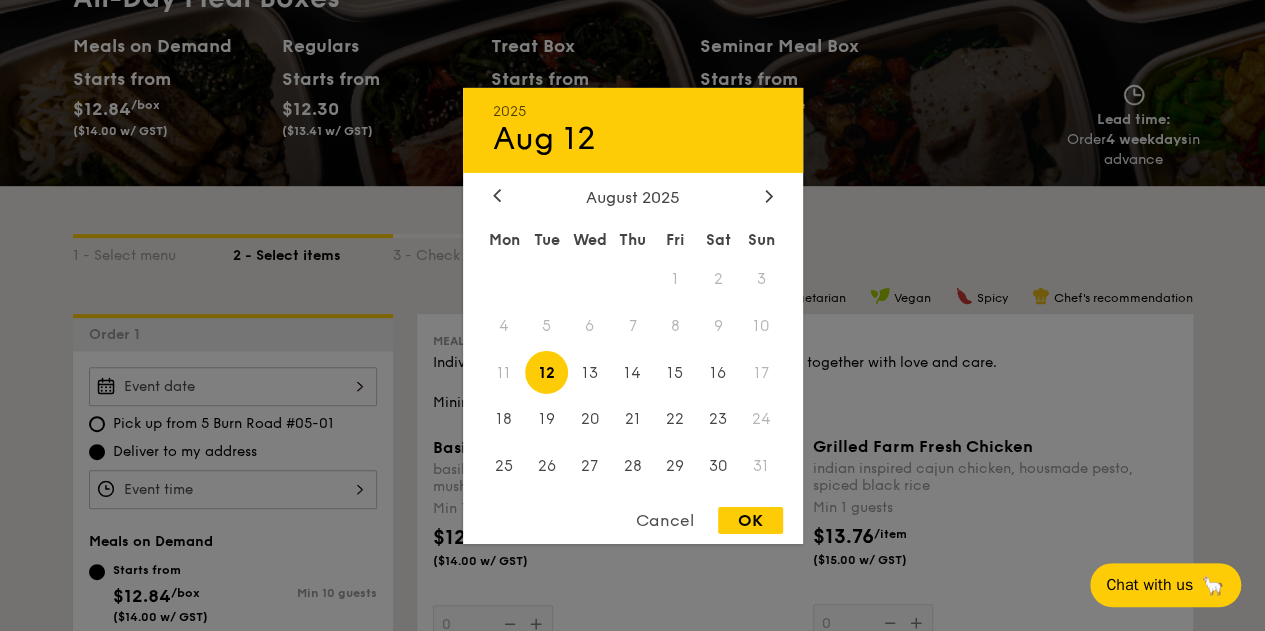 click on "2025   Aug 12       August 2025     Mon Tue Wed Thu Fri Sat Sun   1 2 3 4 5 6 7 8 9 10 11 12 13 14 15 16 17 18 19 20 21 22 23 24 25 26 27 28 29 30 31     Cancel   OK" at bounding box center [233, 386] 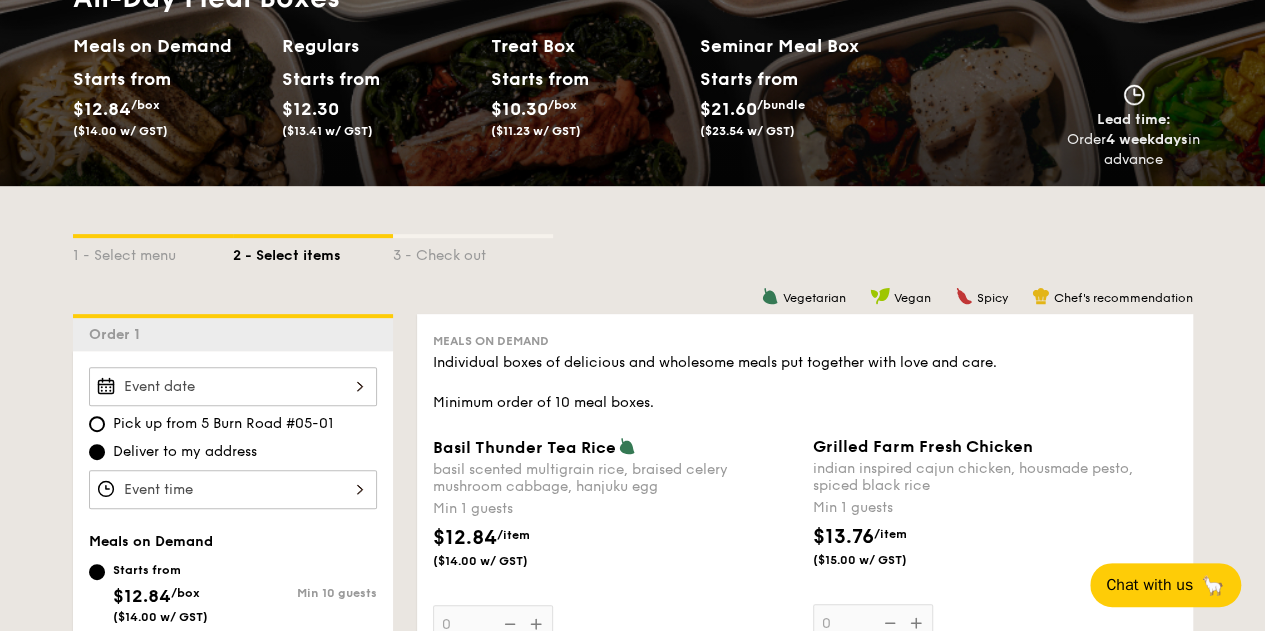 click at bounding box center (233, 386) 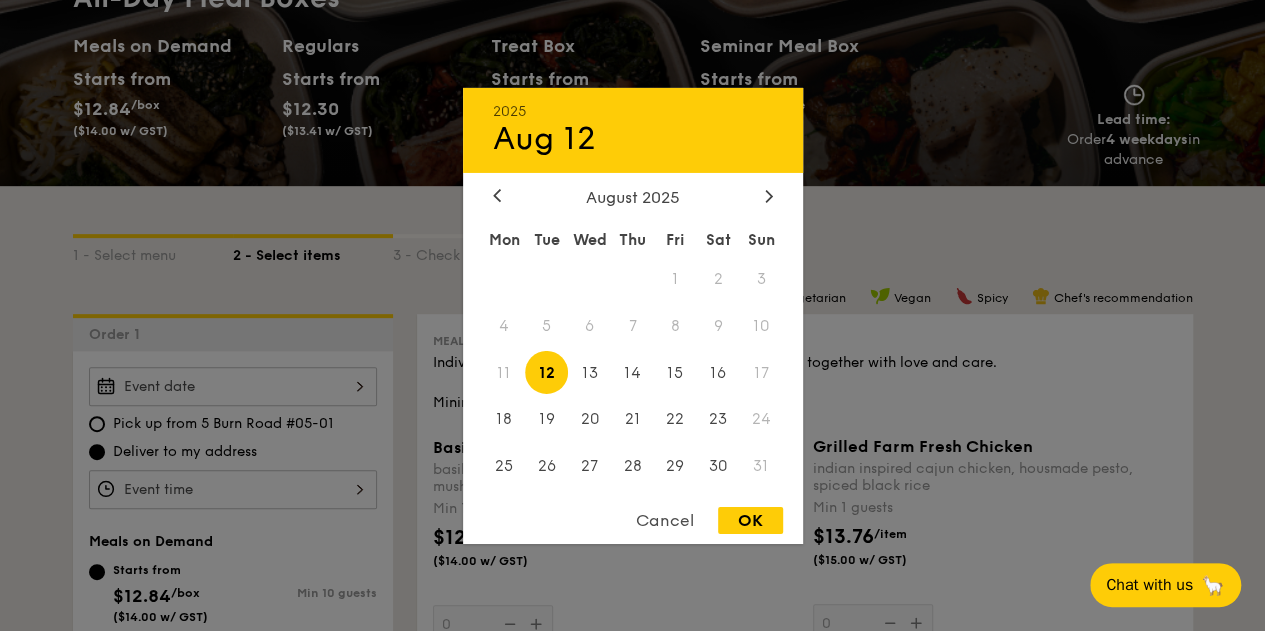 click on "6" at bounding box center (589, 325) 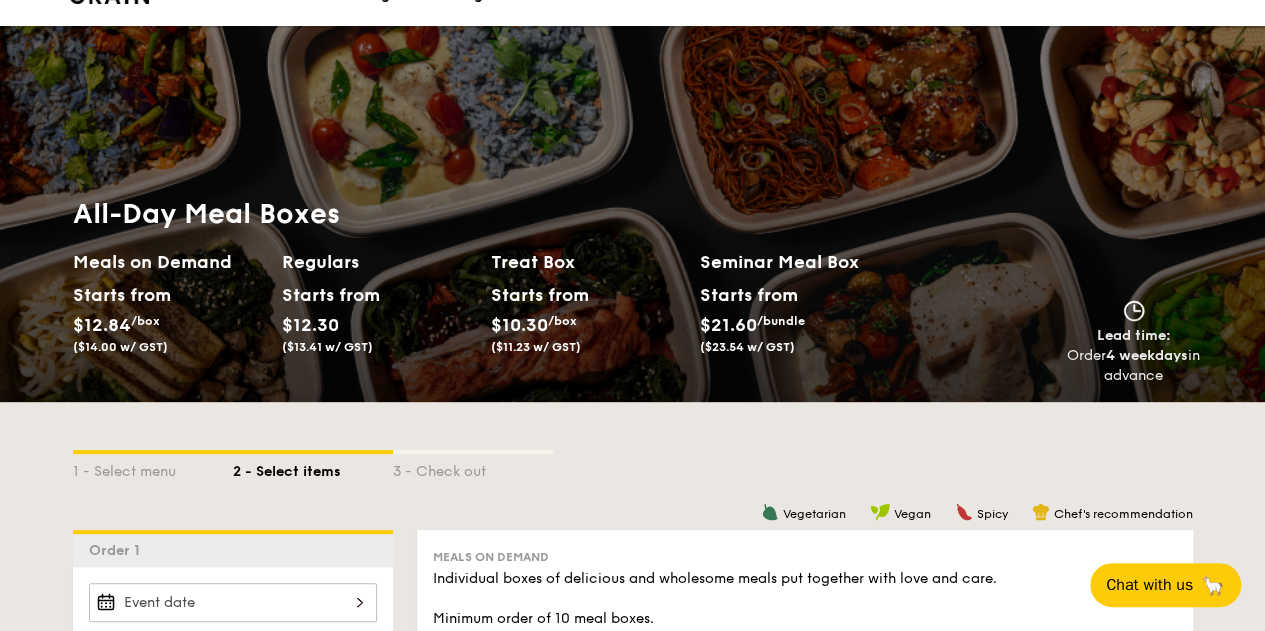 scroll, scrollTop: 0, scrollLeft: 0, axis: both 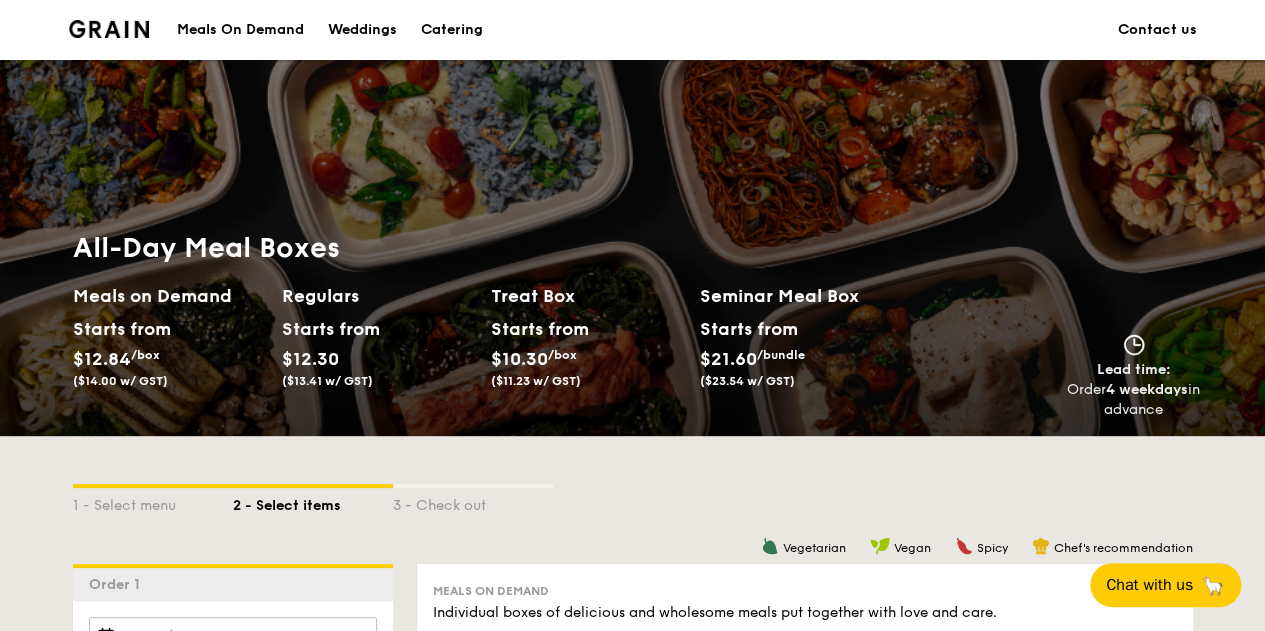 click on "Meals On Demand" at bounding box center [240, 30] 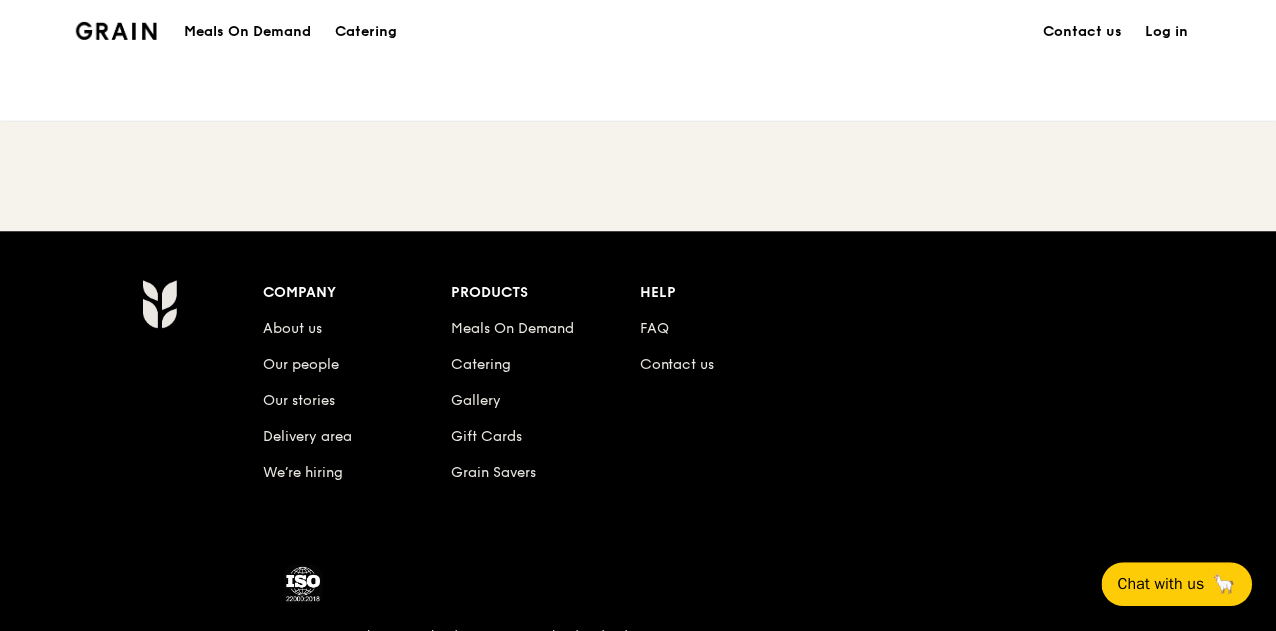 scroll, scrollTop: 0, scrollLeft: 0, axis: both 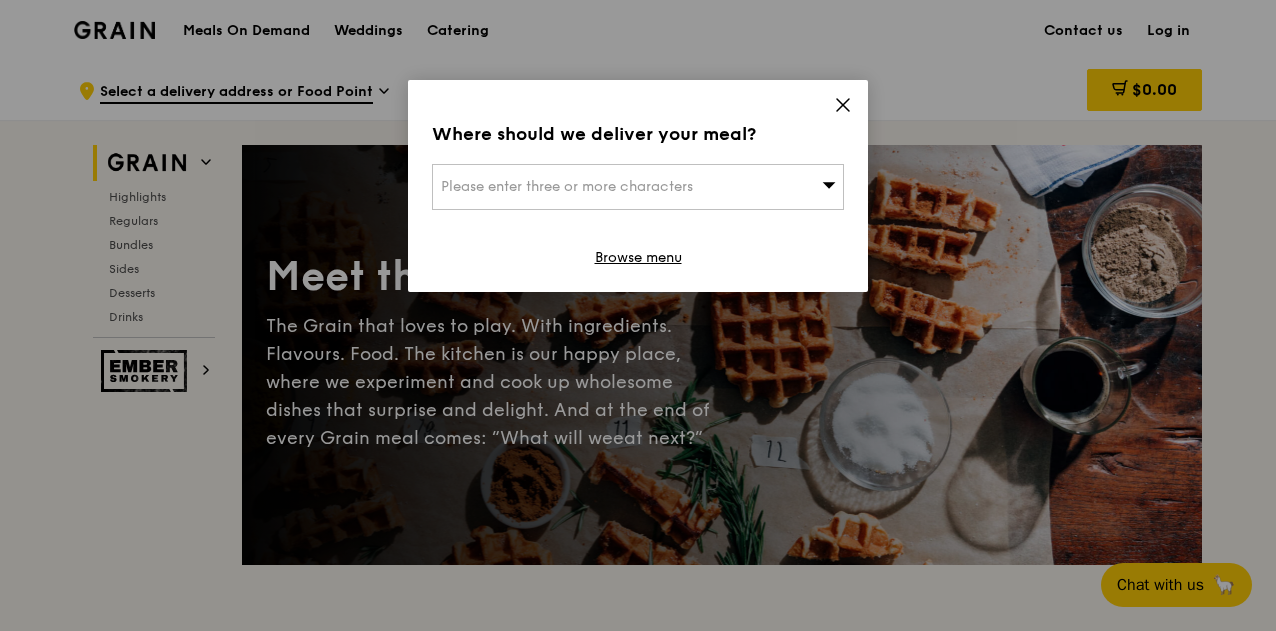 click on "Please enter three or more characters" at bounding box center (567, 186) 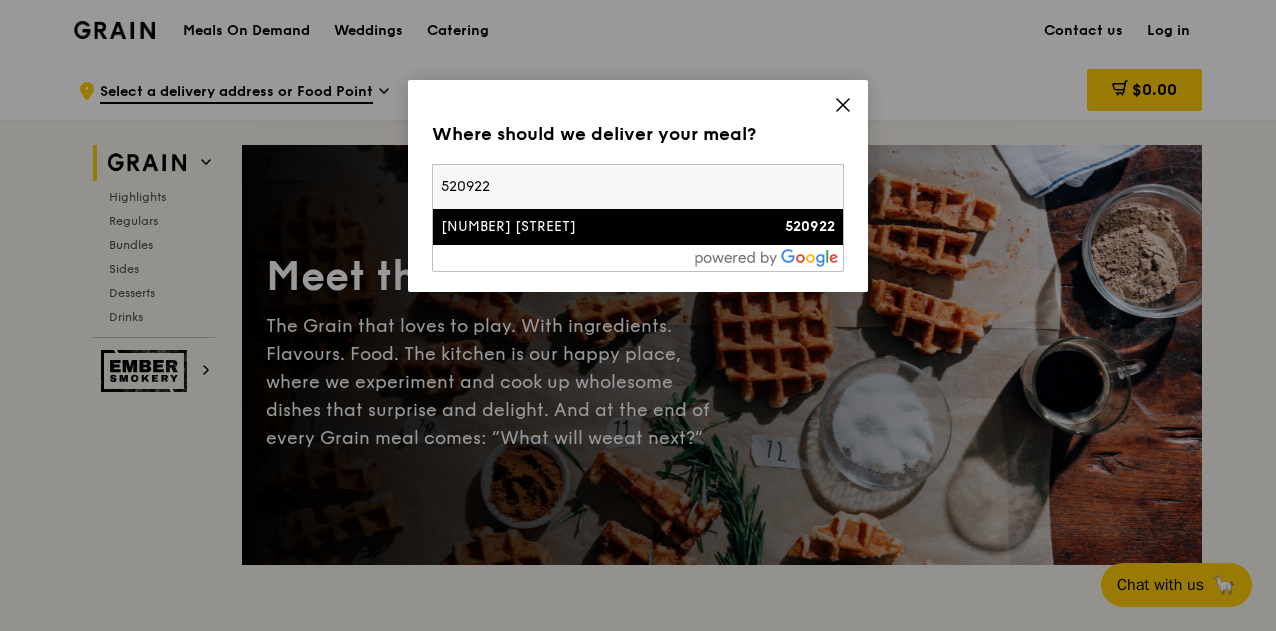 type on "520922" 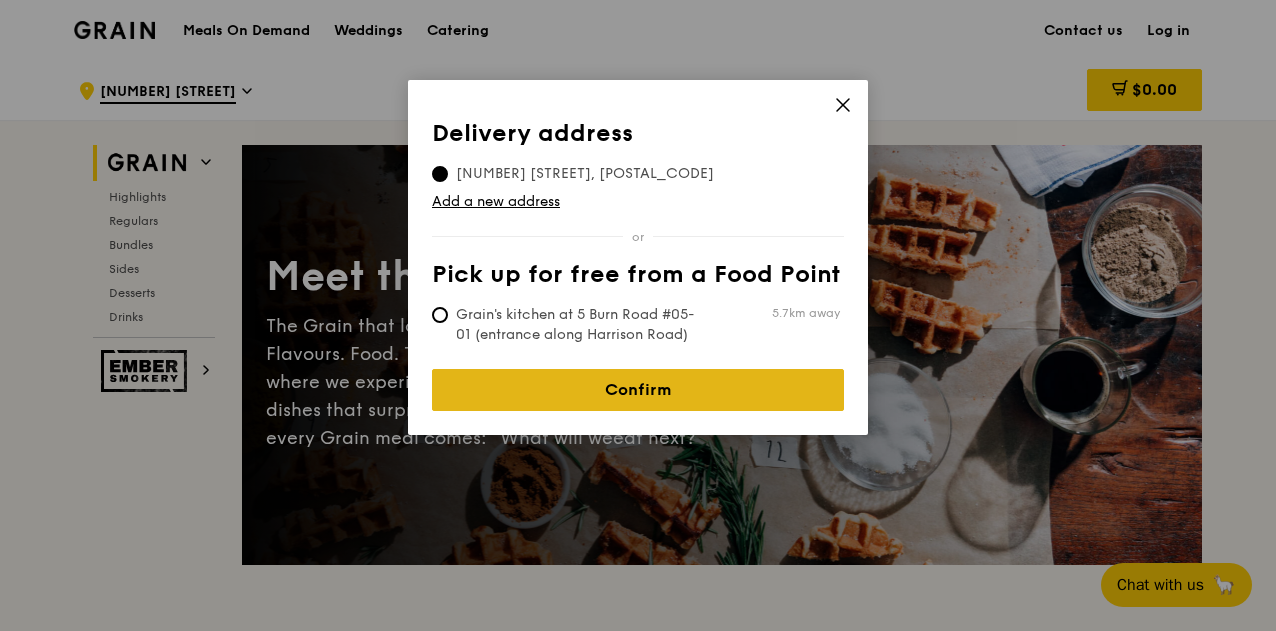 click on "Confirm" at bounding box center (638, 390) 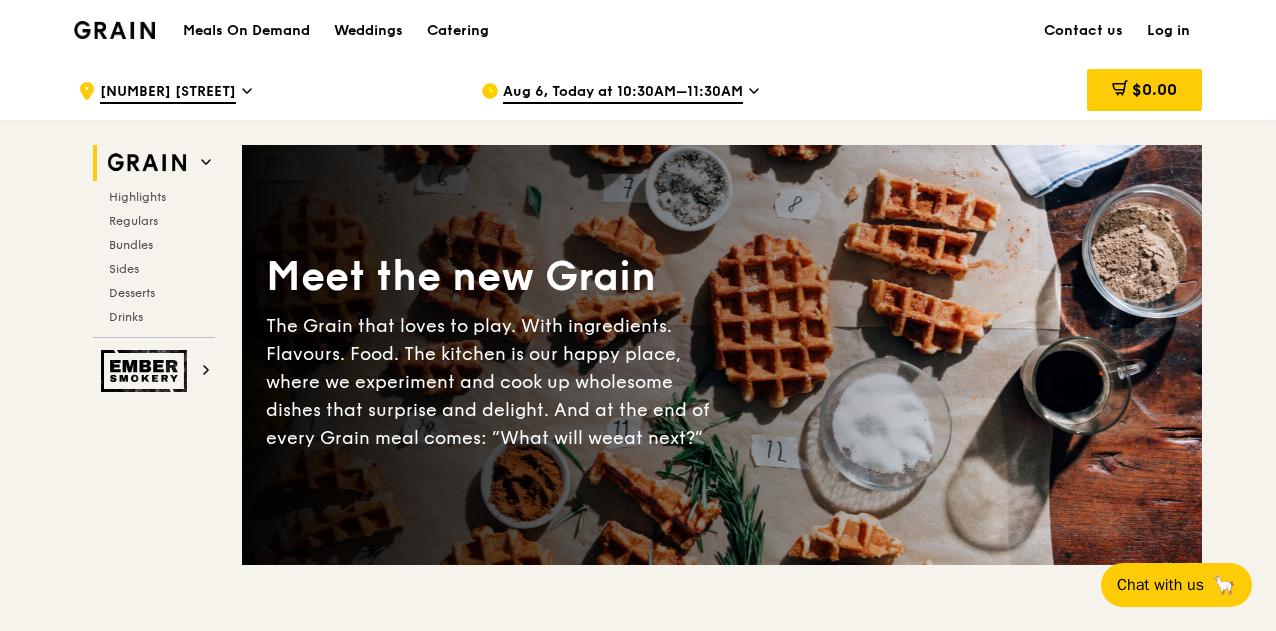 click on "Aug 6, Today at 10:30AM–11:30AM" at bounding box center (623, 93) 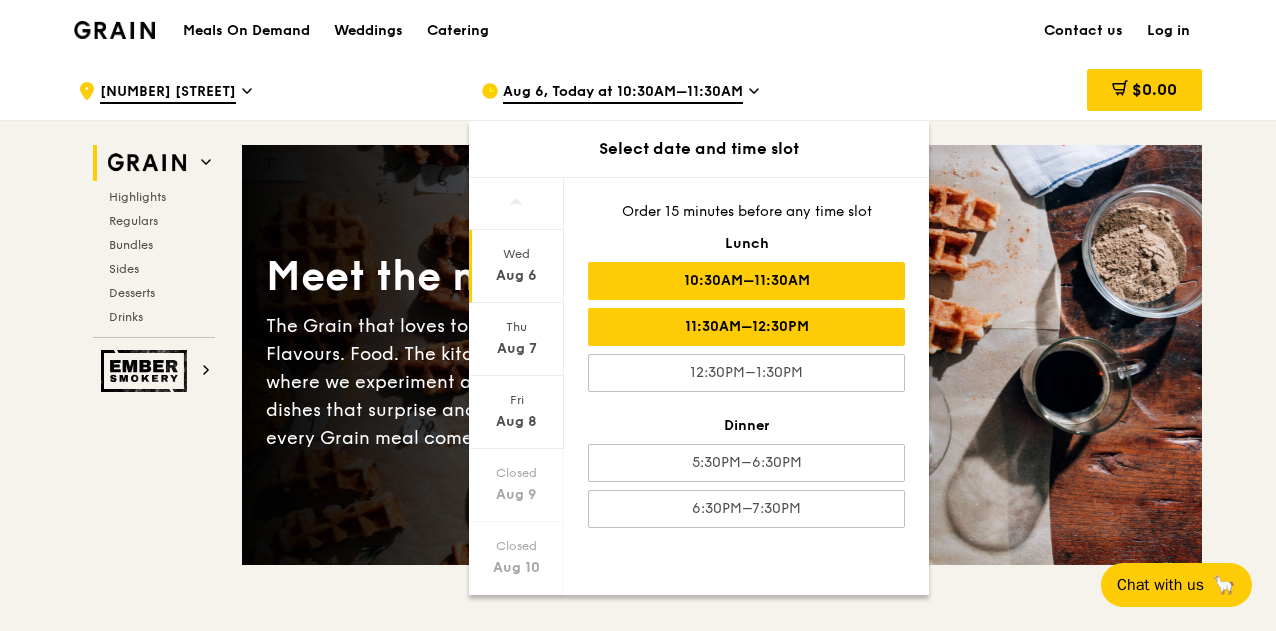 click on "11:30AM–12:30PM" at bounding box center [746, 327] 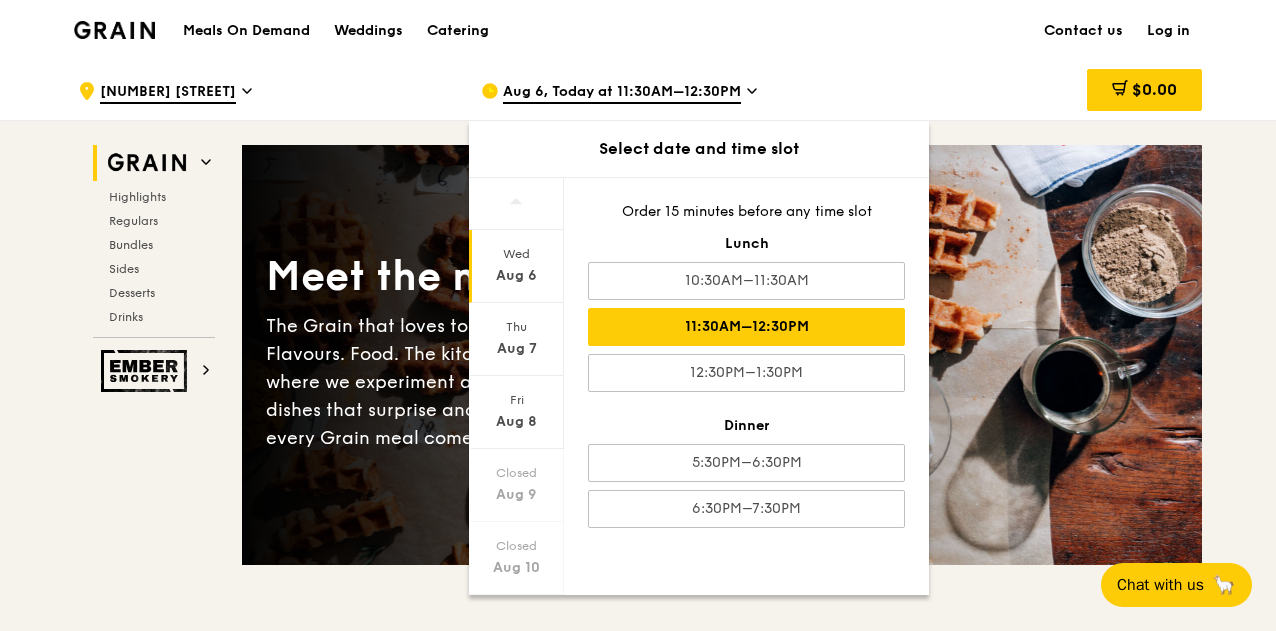 click on "11:30AM–12:30PM" at bounding box center (746, 327) 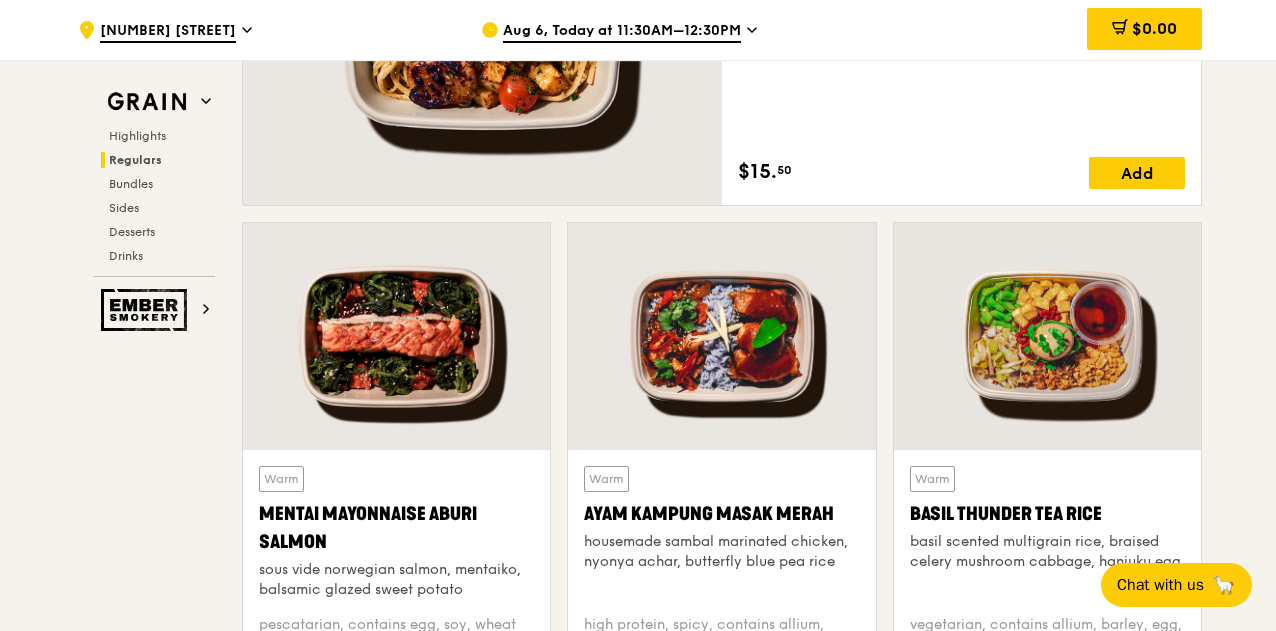 scroll, scrollTop: 1392, scrollLeft: 0, axis: vertical 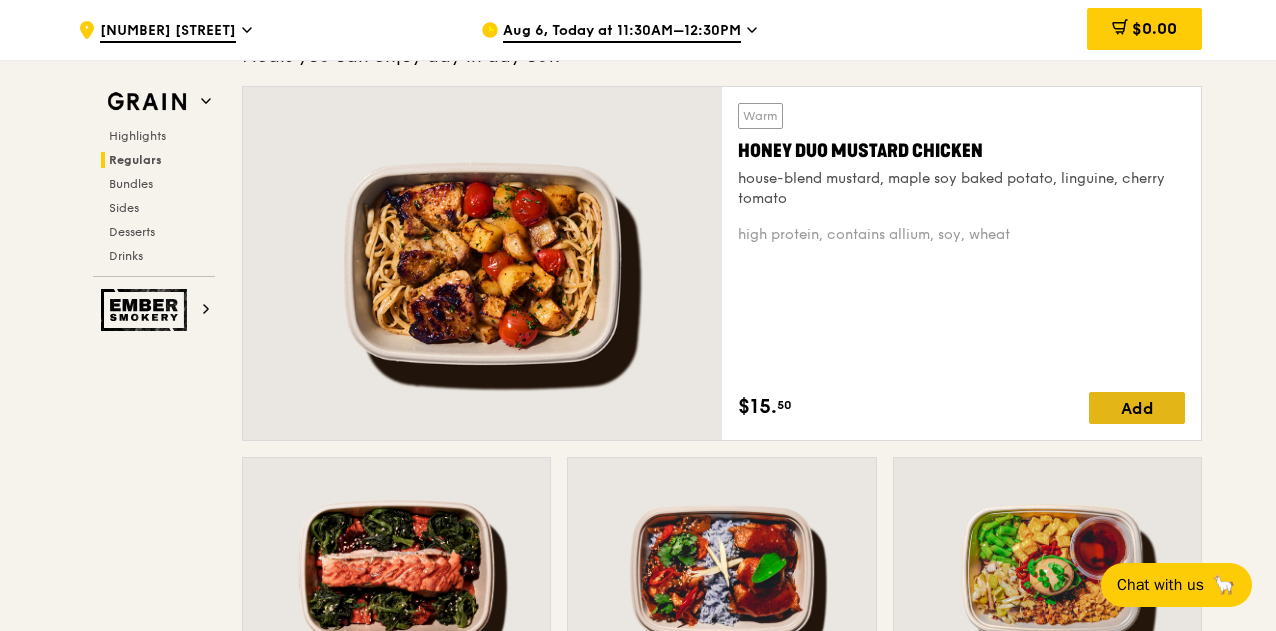 click on "Add" at bounding box center [1137, 408] 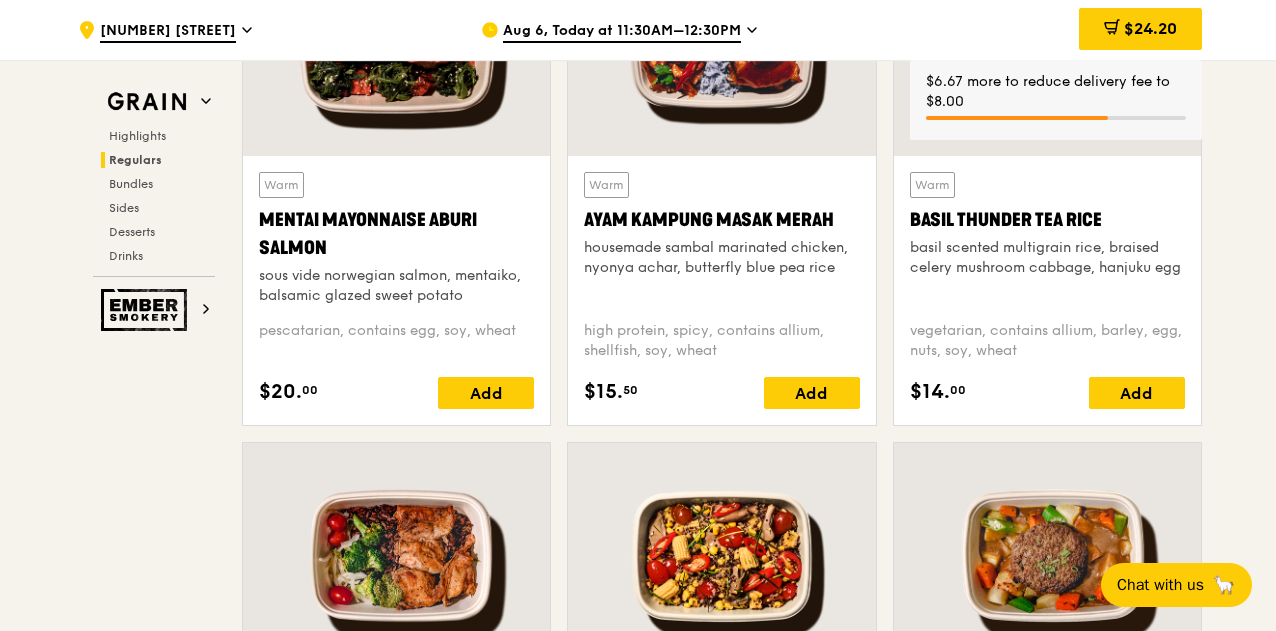 scroll, scrollTop: 1935, scrollLeft: 0, axis: vertical 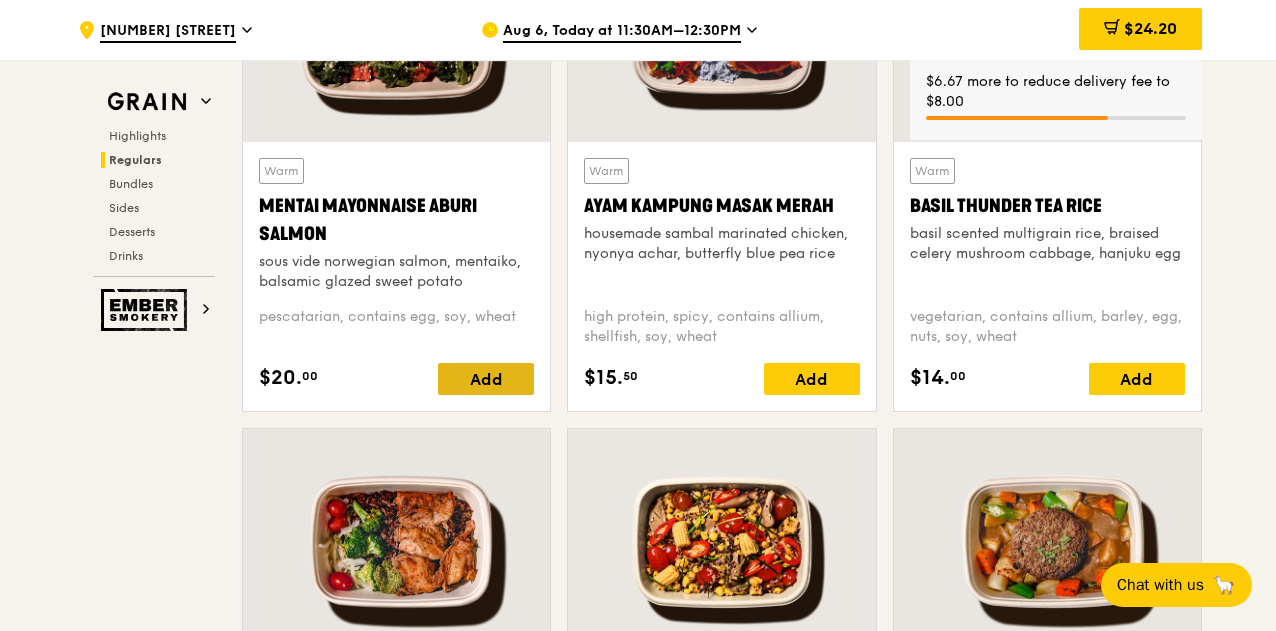 click on "Add" at bounding box center (486, 379) 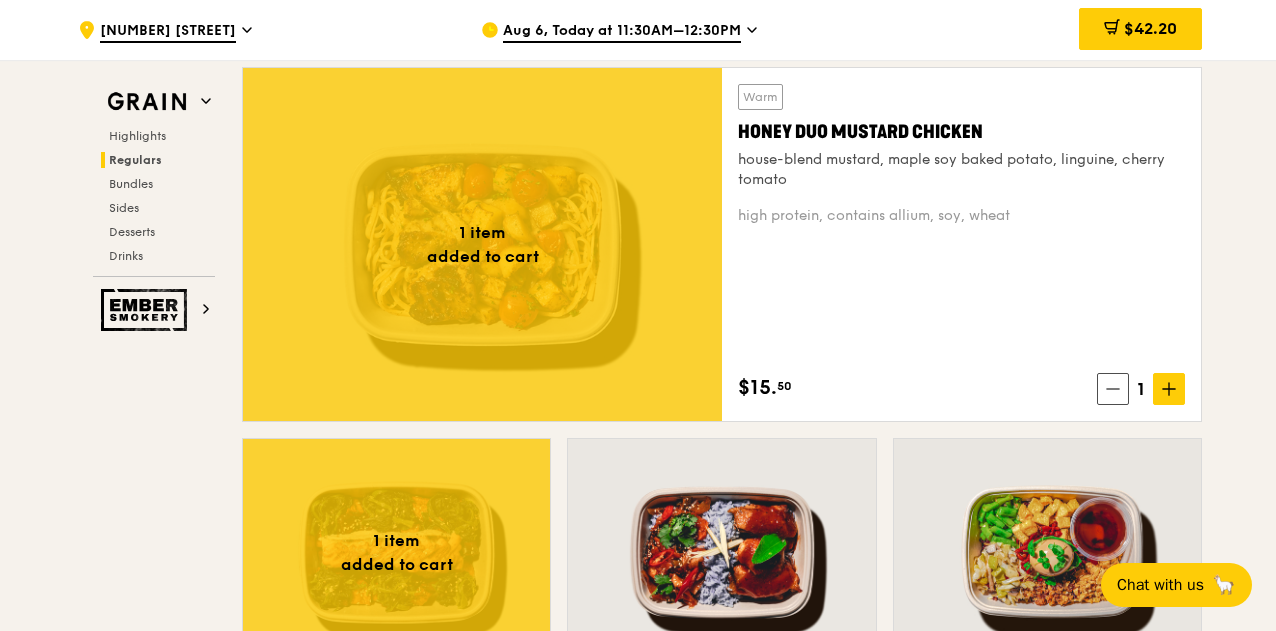 scroll, scrollTop: 1429, scrollLeft: 0, axis: vertical 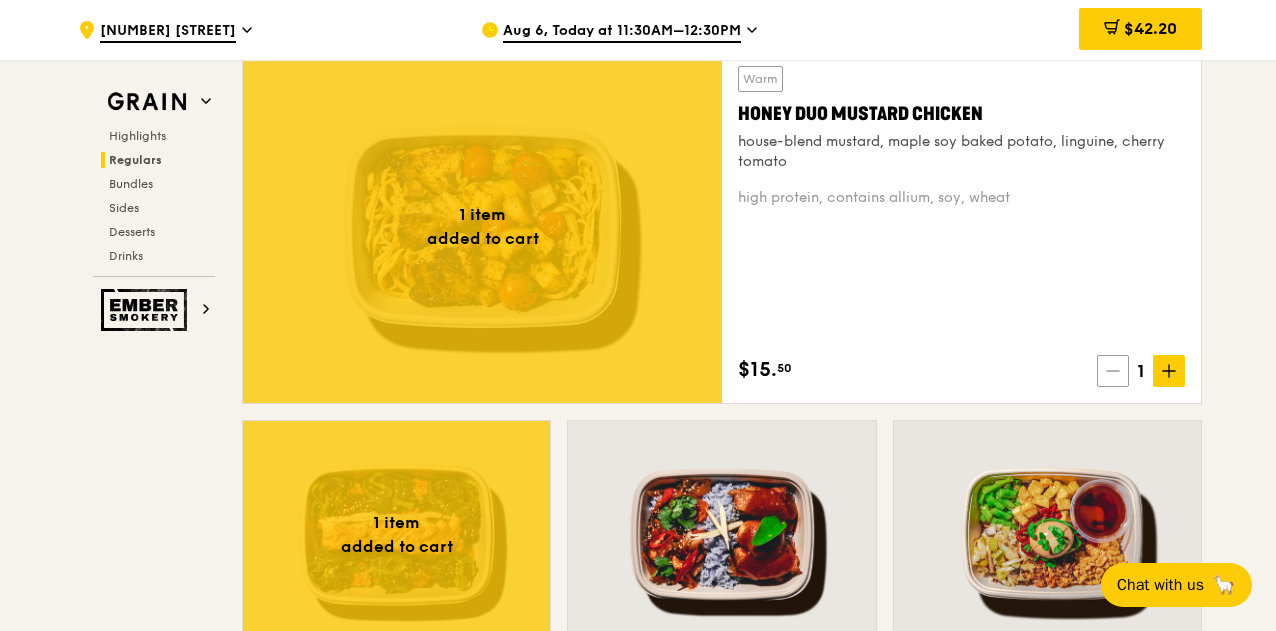 click 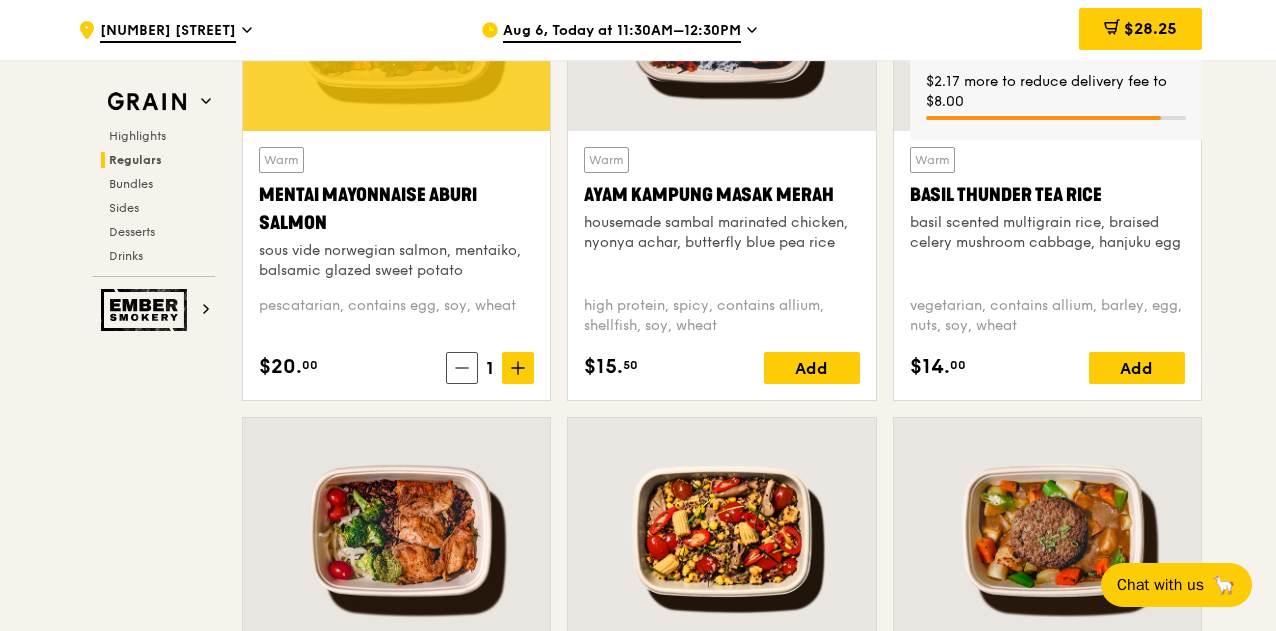 scroll, scrollTop: 1955, scrollLeft: 0, axis: vertical 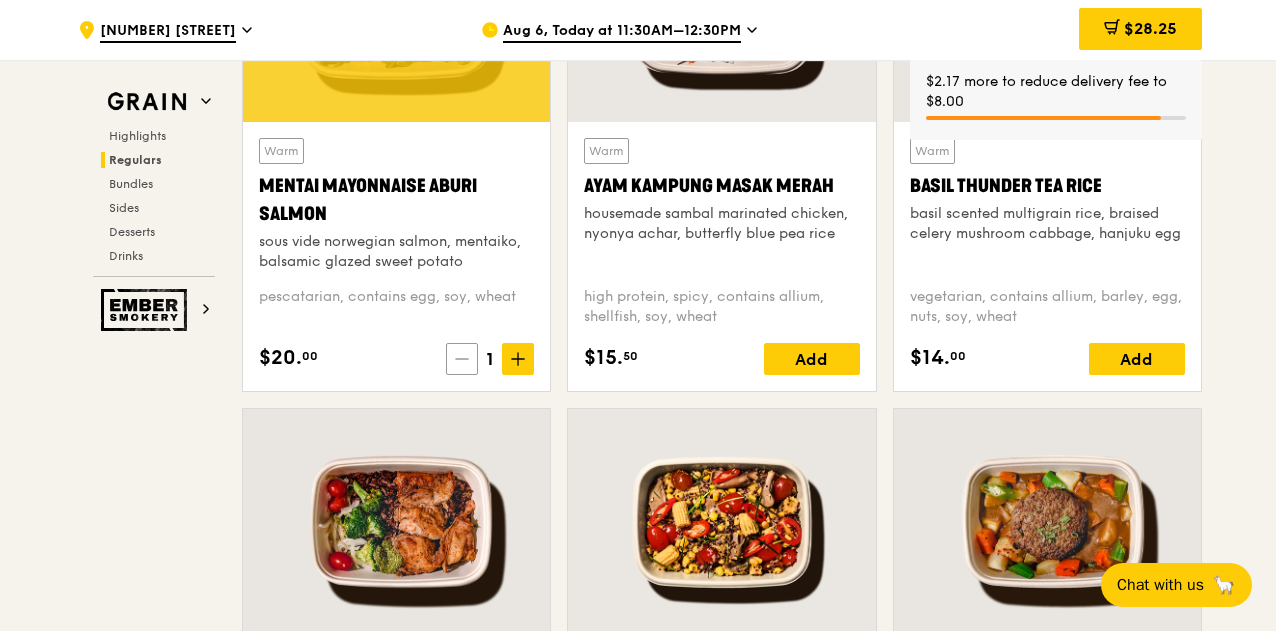 click 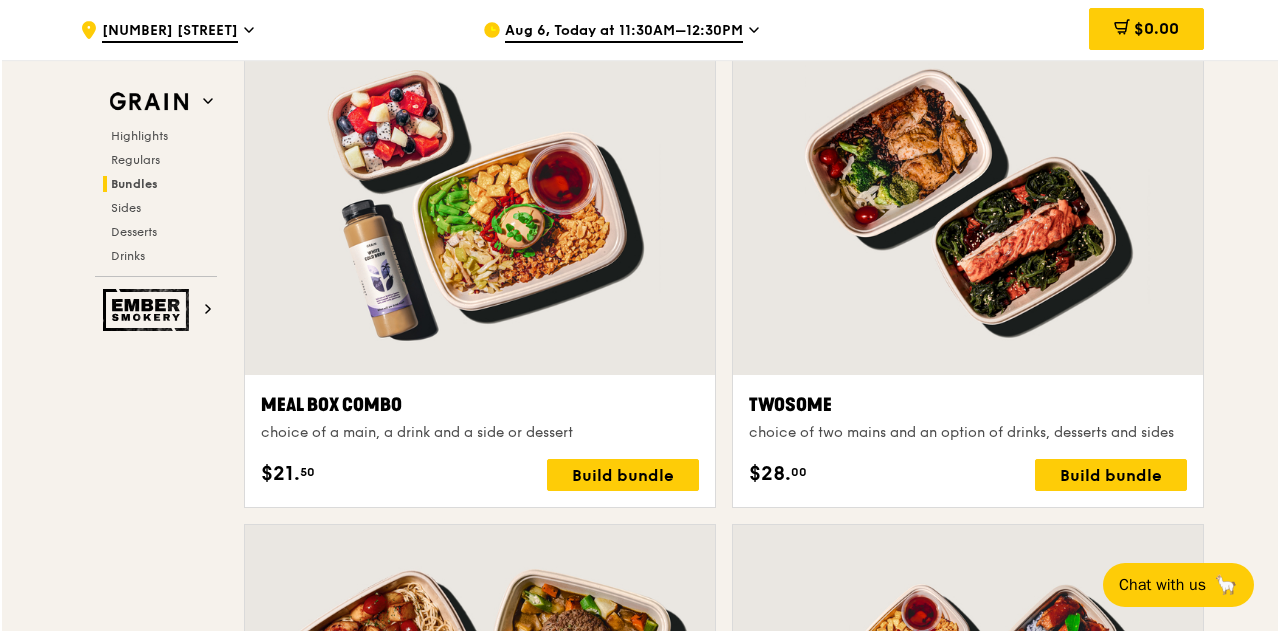 scroll, scrollTop: 3004, scrollLeft: 0, axis: vertical 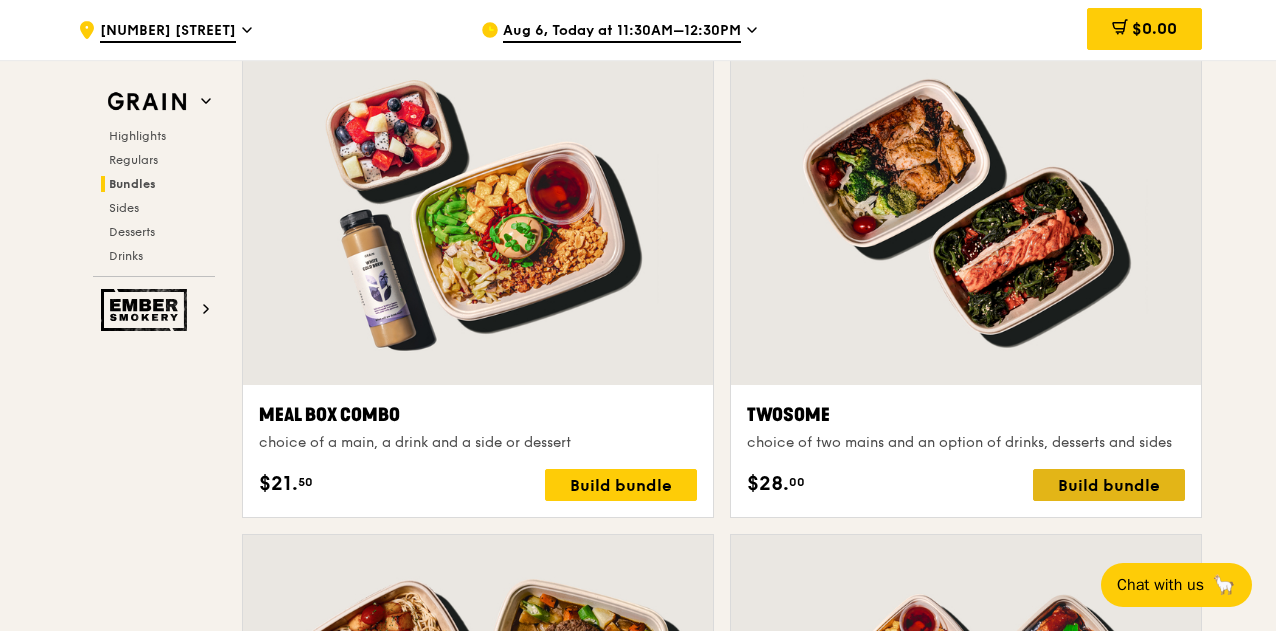 click on "Build bundle" at bounding box center (1109, 485) 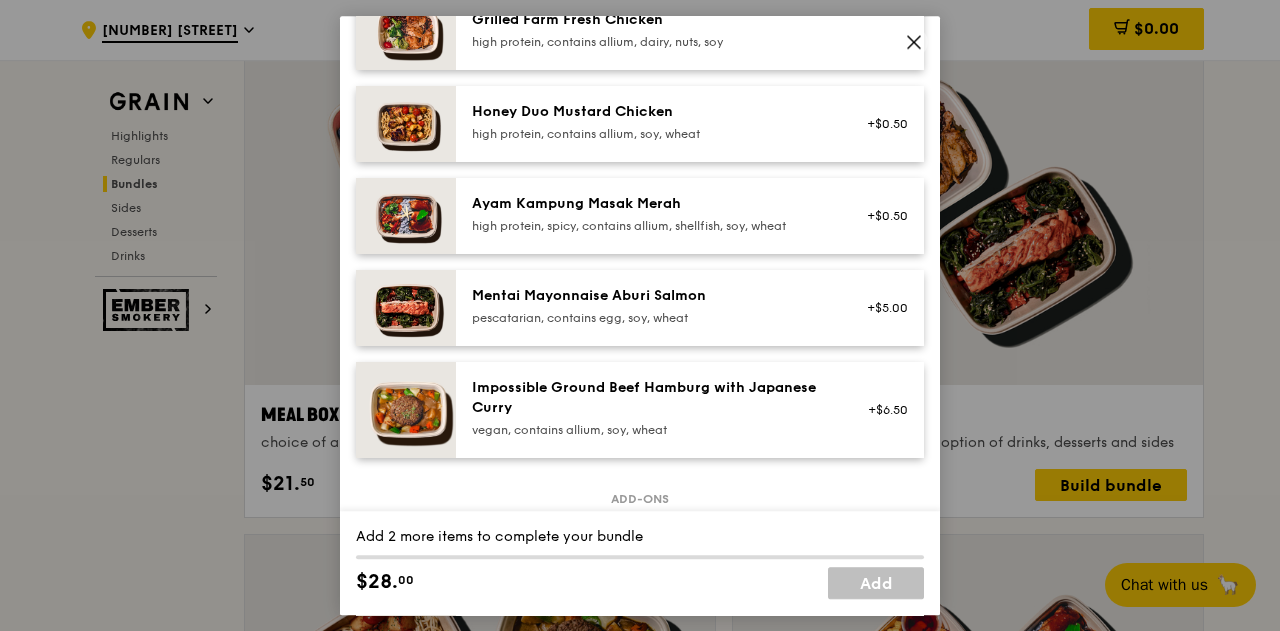 scroll, scrollTop: 610, scrollLeft: 0, axis: vertical 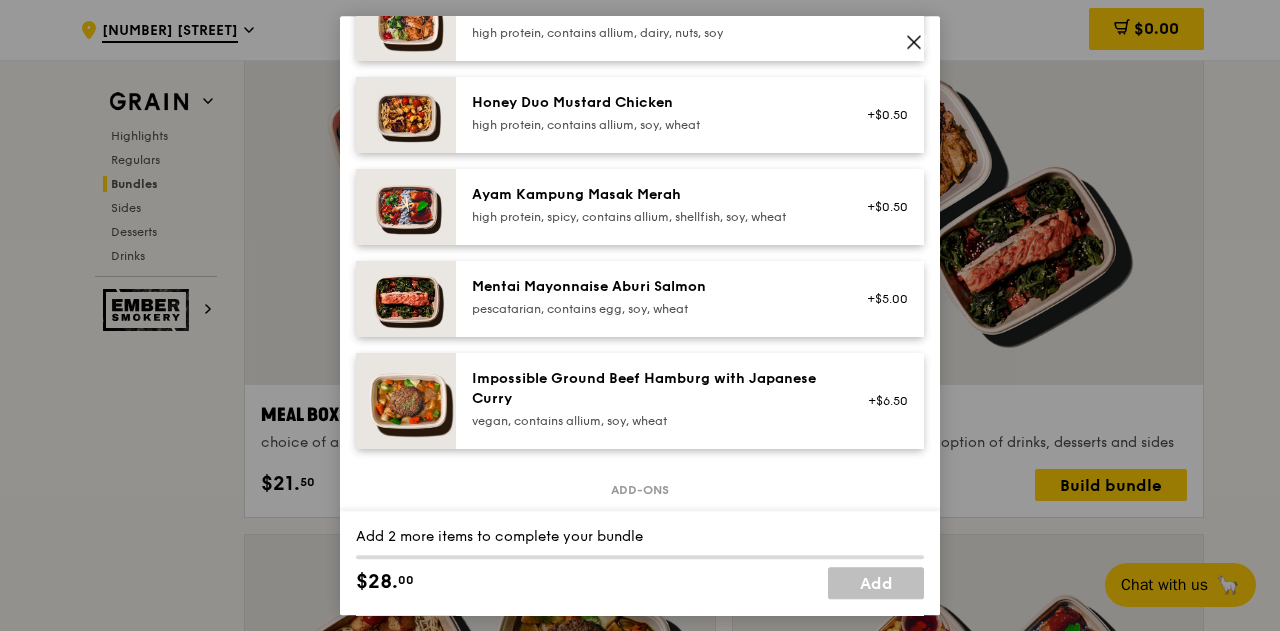 click on "Mentai Mayonnaise Aburi Salmon
pescatarian, contains egg, soy, wheat" at bounding box center [651, 297] 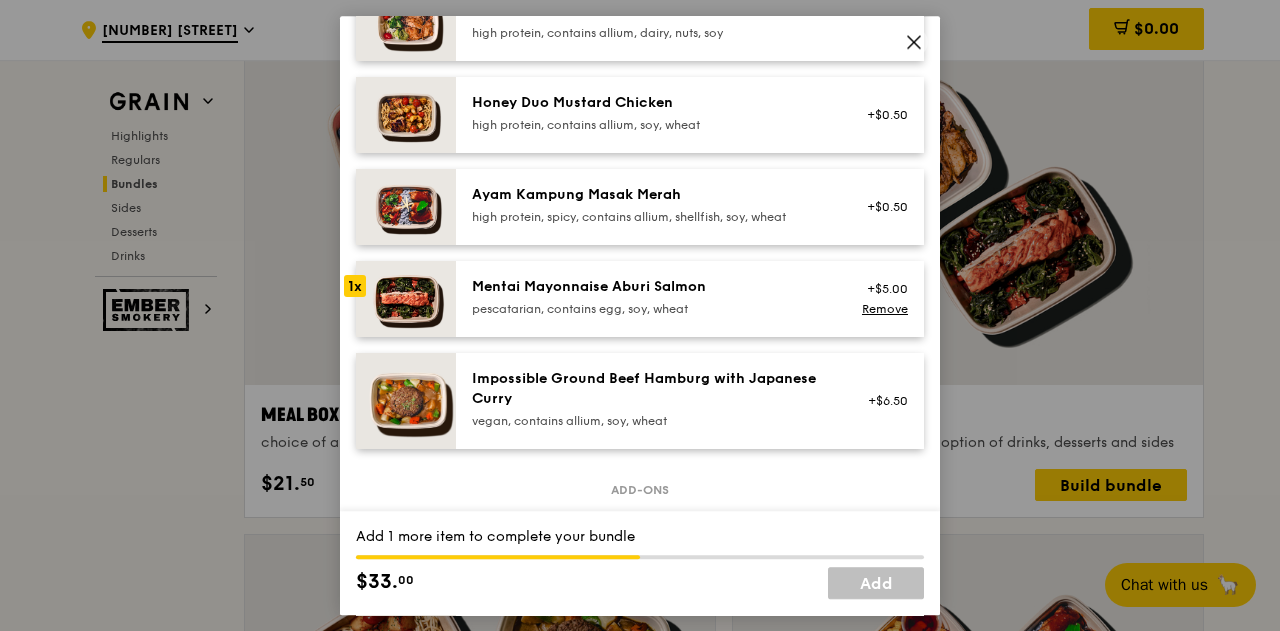click on "high protein, contains allium, soy, wheat" at bounding box center (651, 125) 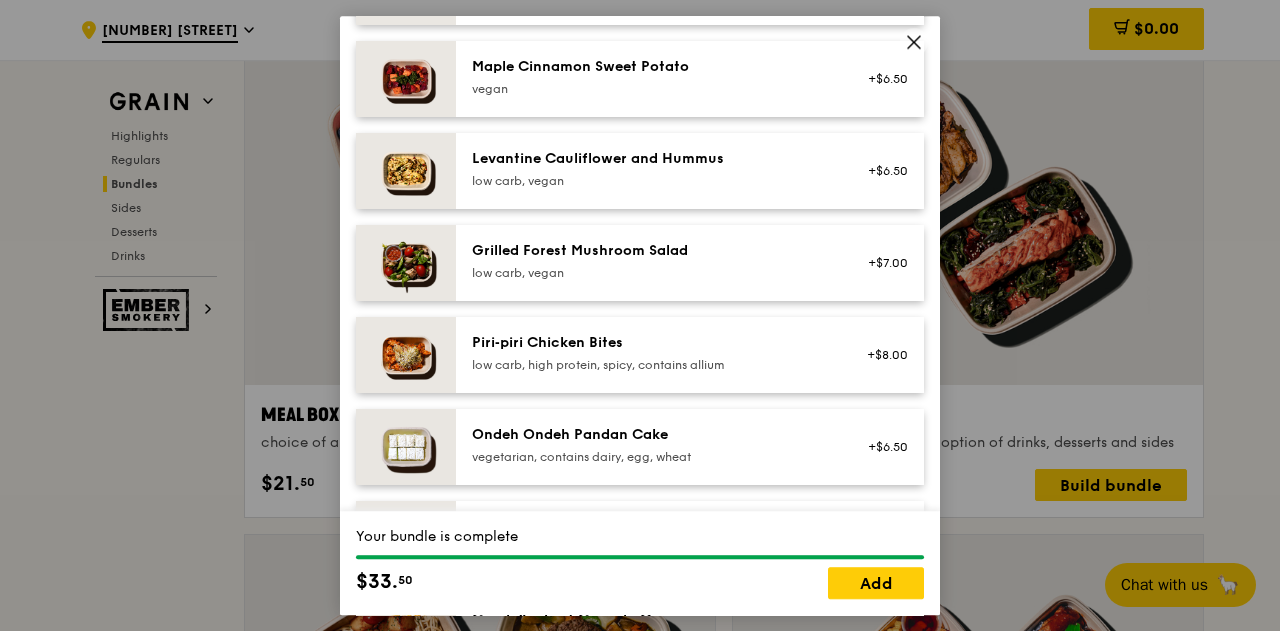 scroll, scrollTop: 1105, scrollLeft: 0, axis: vertical 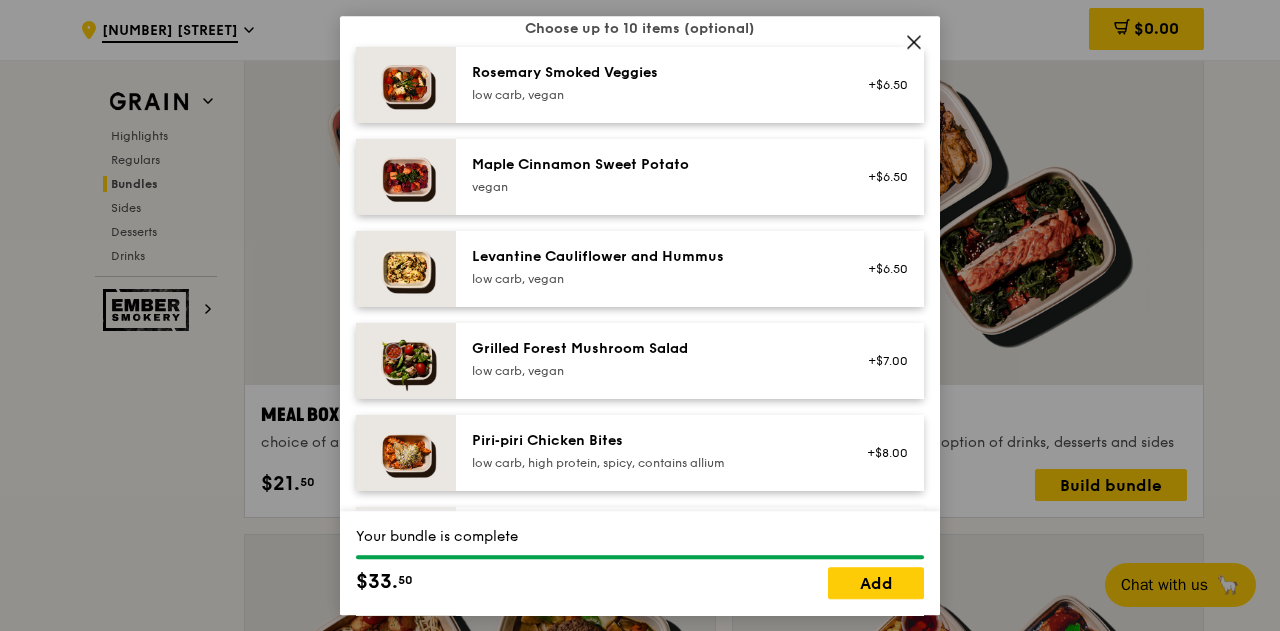 click on "Levantine Cauliflower and Hummus" at bounding box center (651, 257) 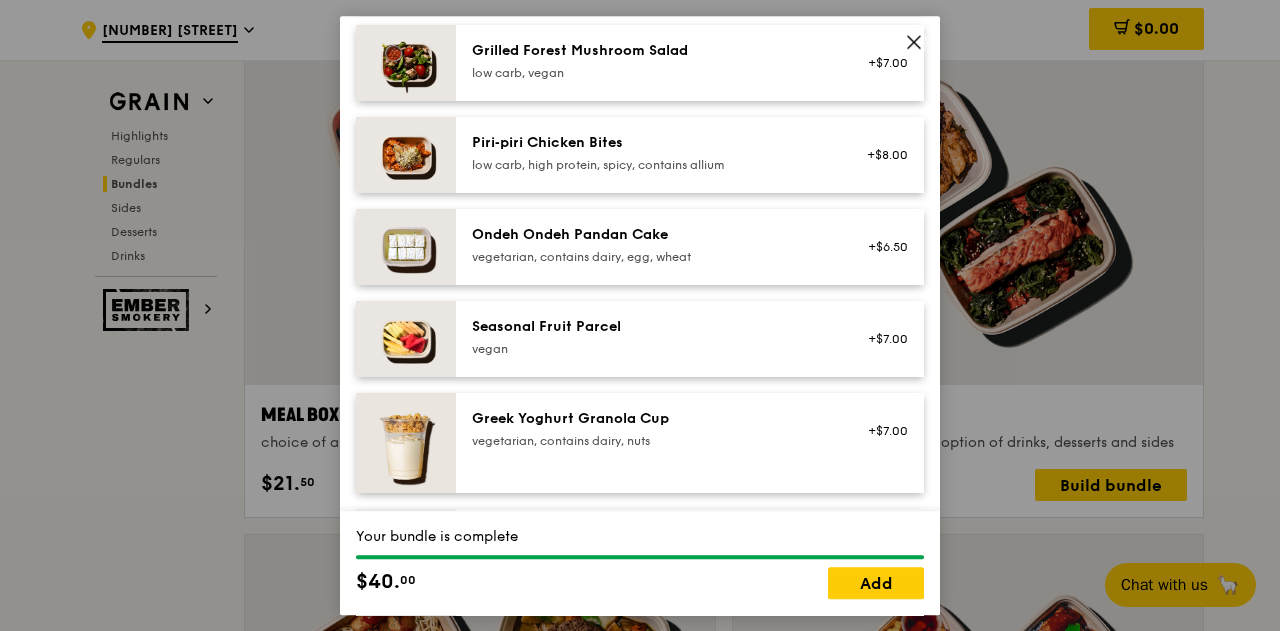 scroll, scrollTop: 1608, scrollLeft: 0, axis: vertical 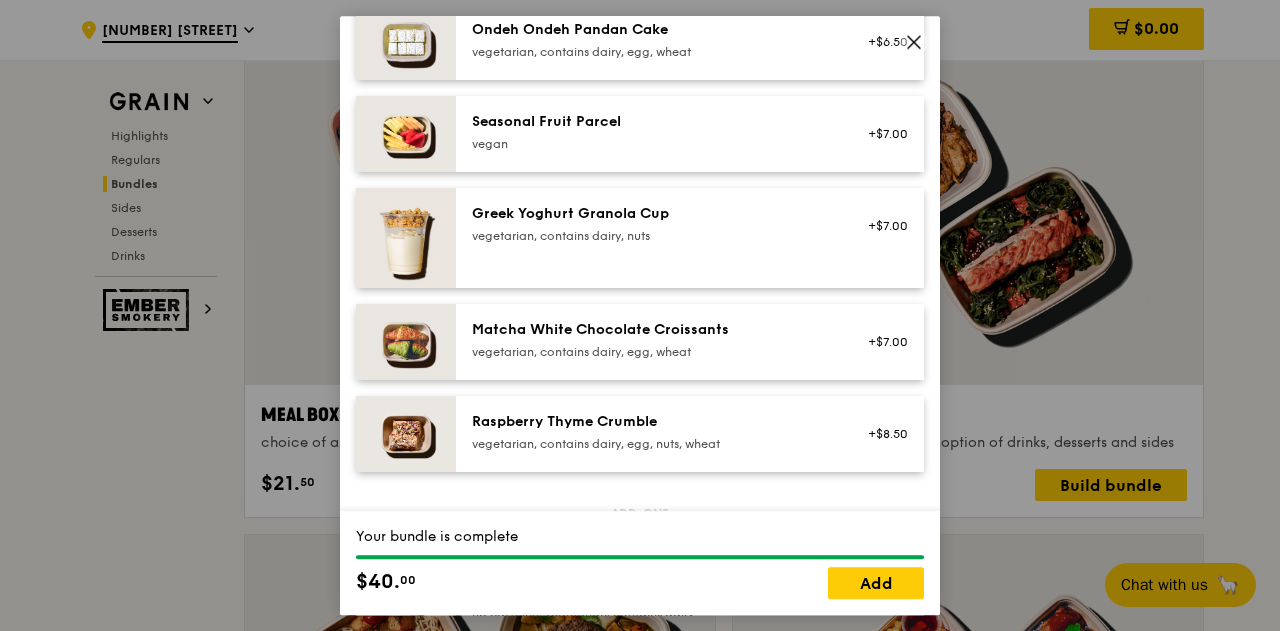 click on "vegetarian, contains dairy, egg, nuts, wheat" at bounding box center [651, 444] 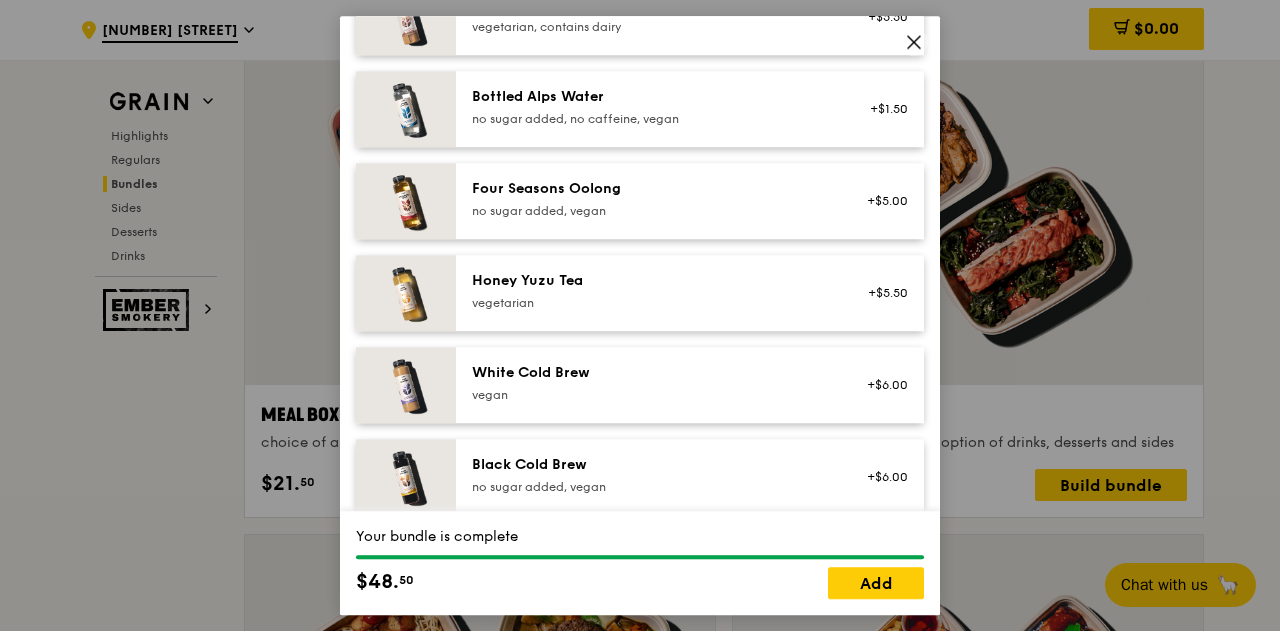 scroll, scrollTop: 2287, scrollLeft: 0, axis: vertical 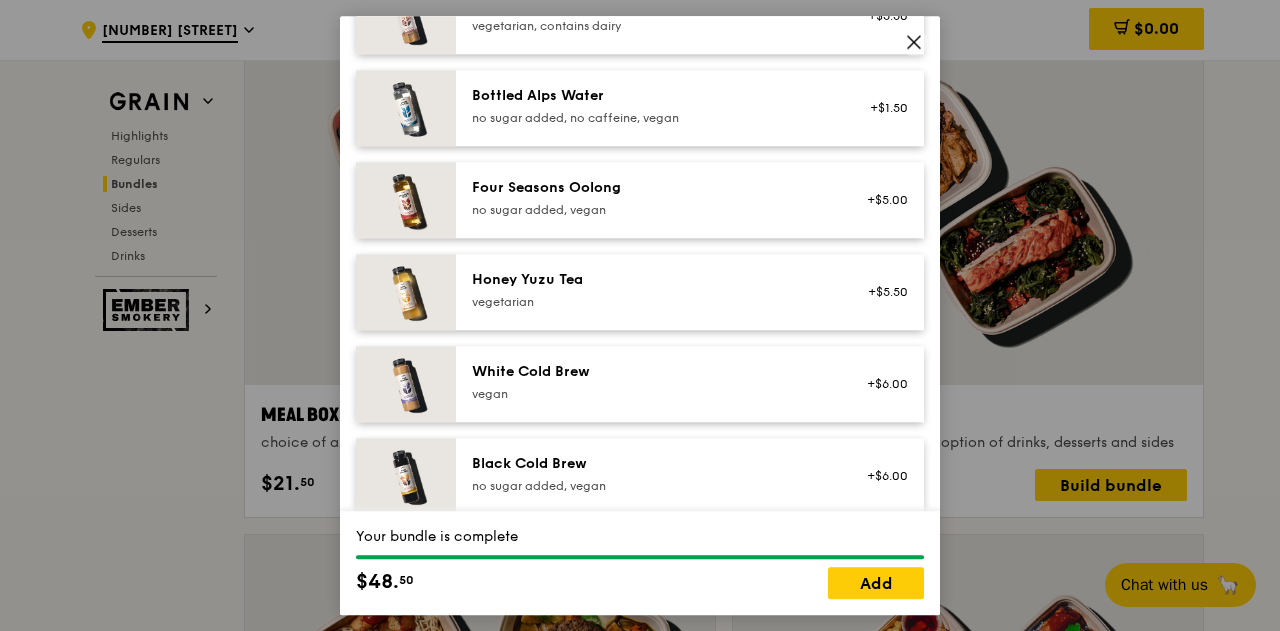 click on "Honey Yuzu Tea" at bounding box center [651, 280] 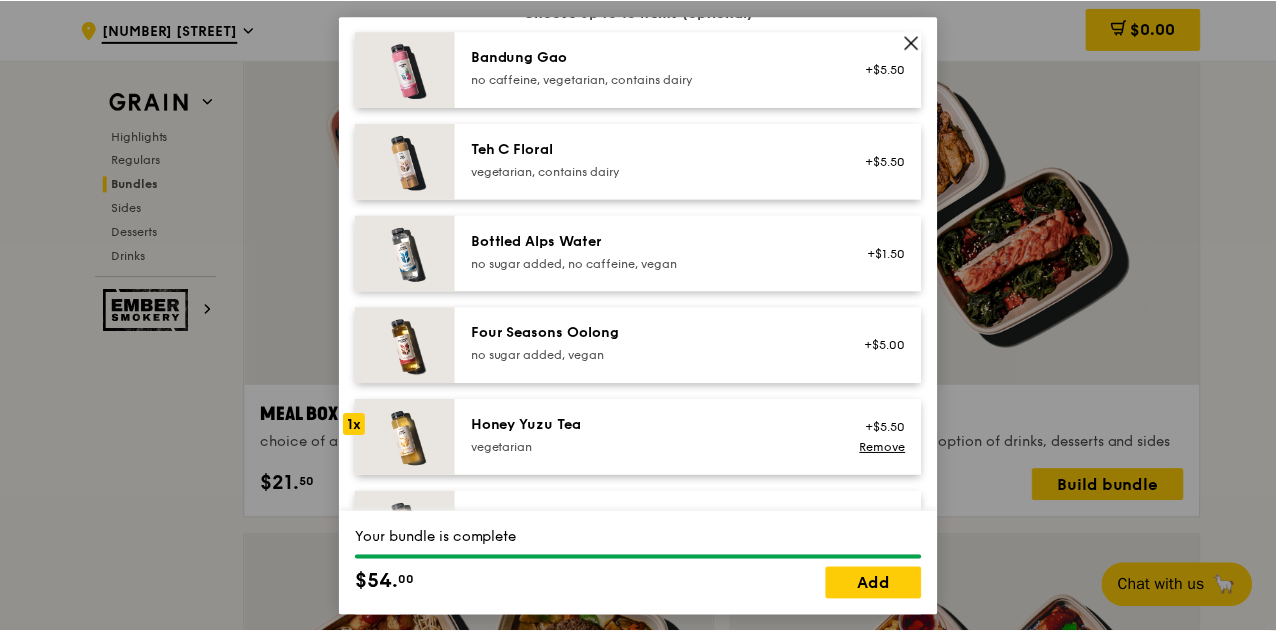 scroll, scrollTop: 2142, scrollLeft: 0, axis: vertical 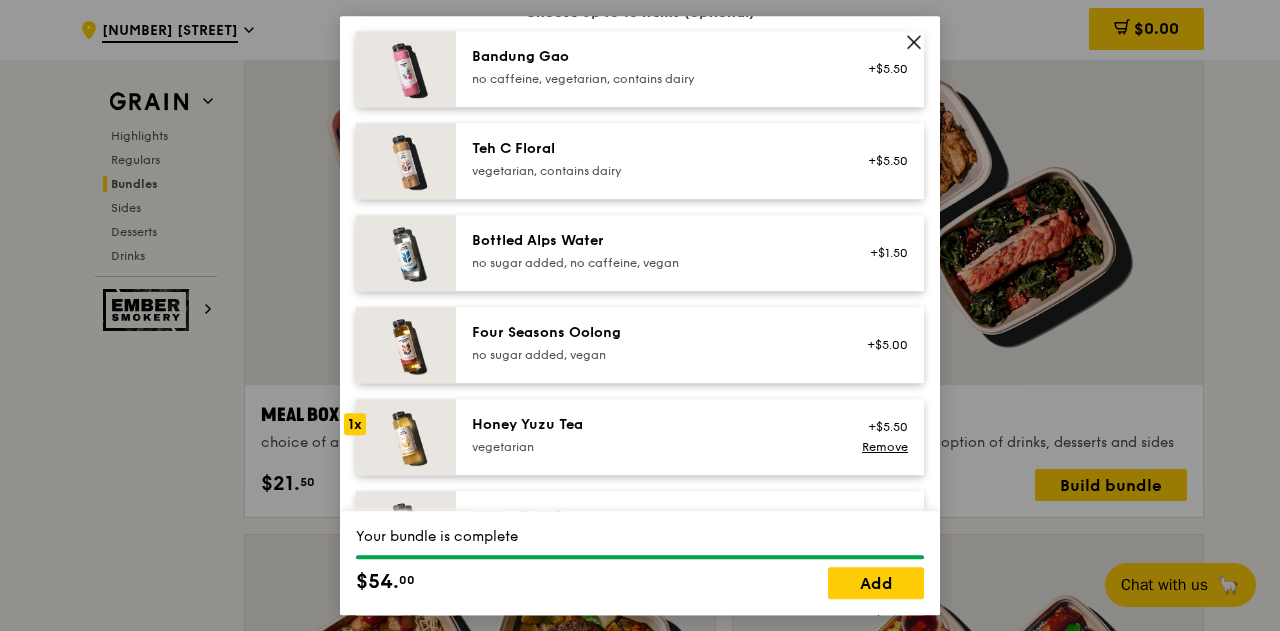 click on "Teh C Floral" at bounding box center (651, 149) 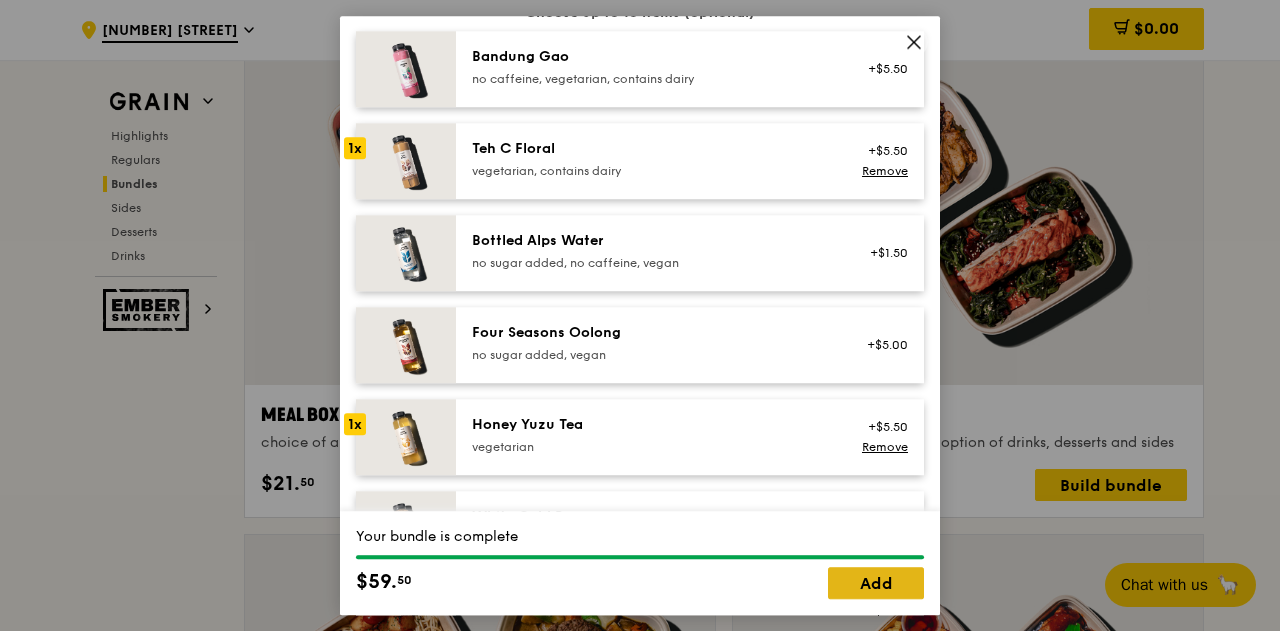 click on "Add" at bounding box center (876, 583) 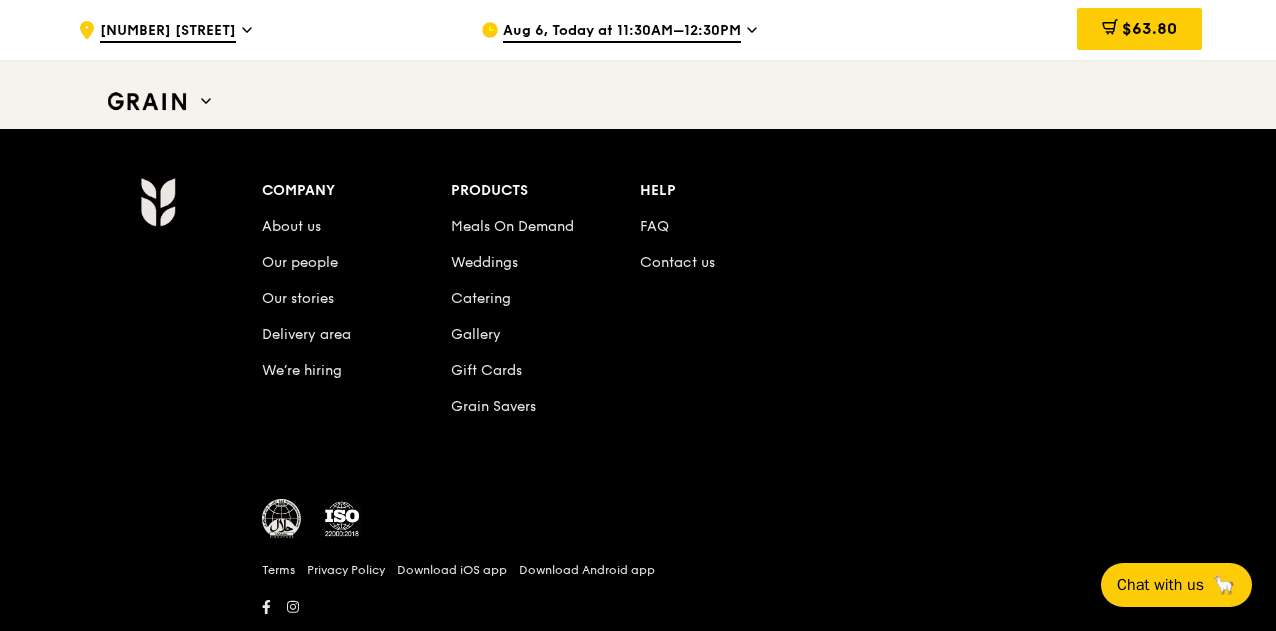 scroll, scrollTop: 8490, scrollLeft: 0, axis: vertical 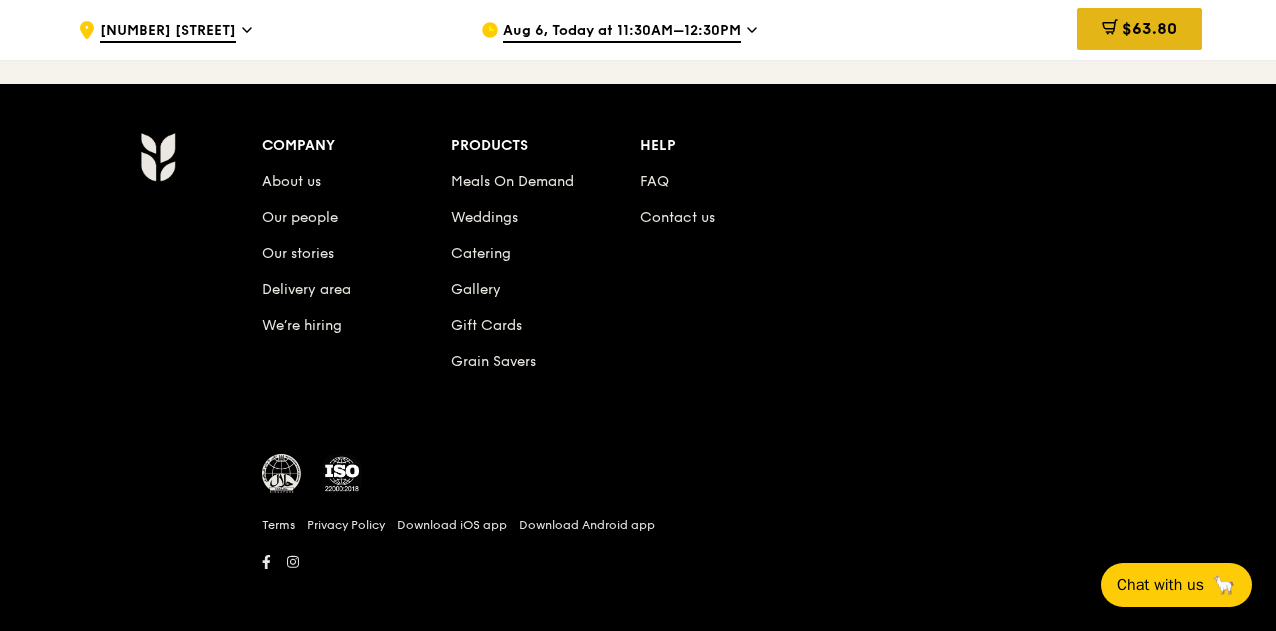 click 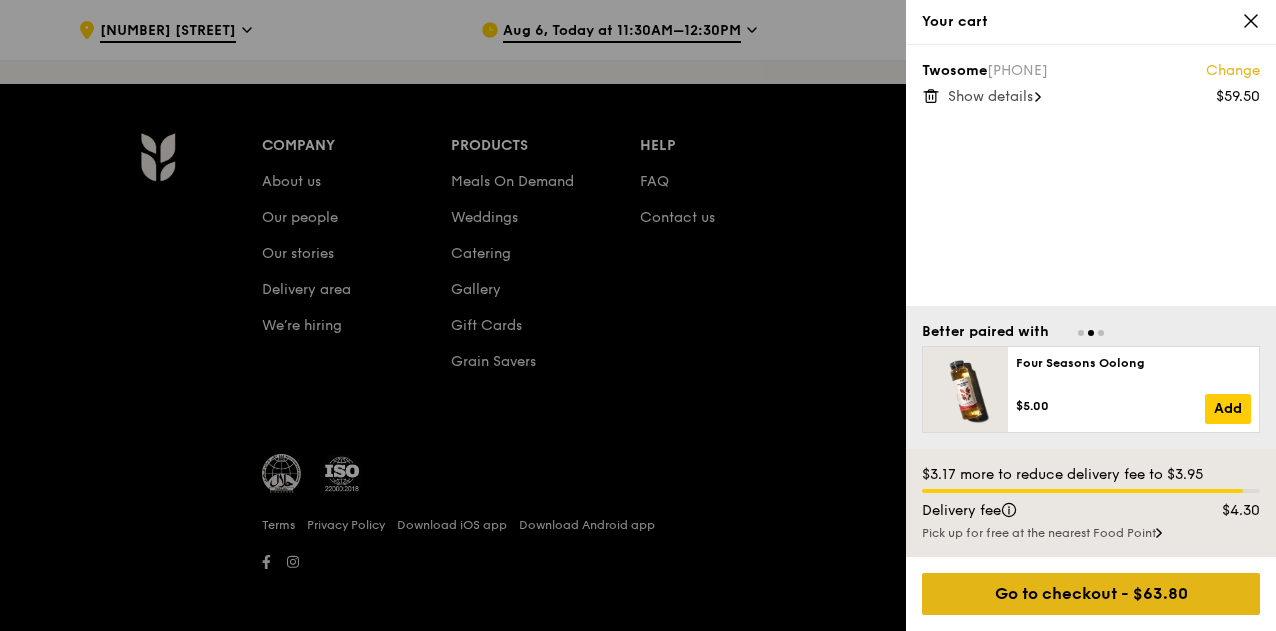 click on "Go to checkout - [PRICE]" at bounding box center (1091, 594) 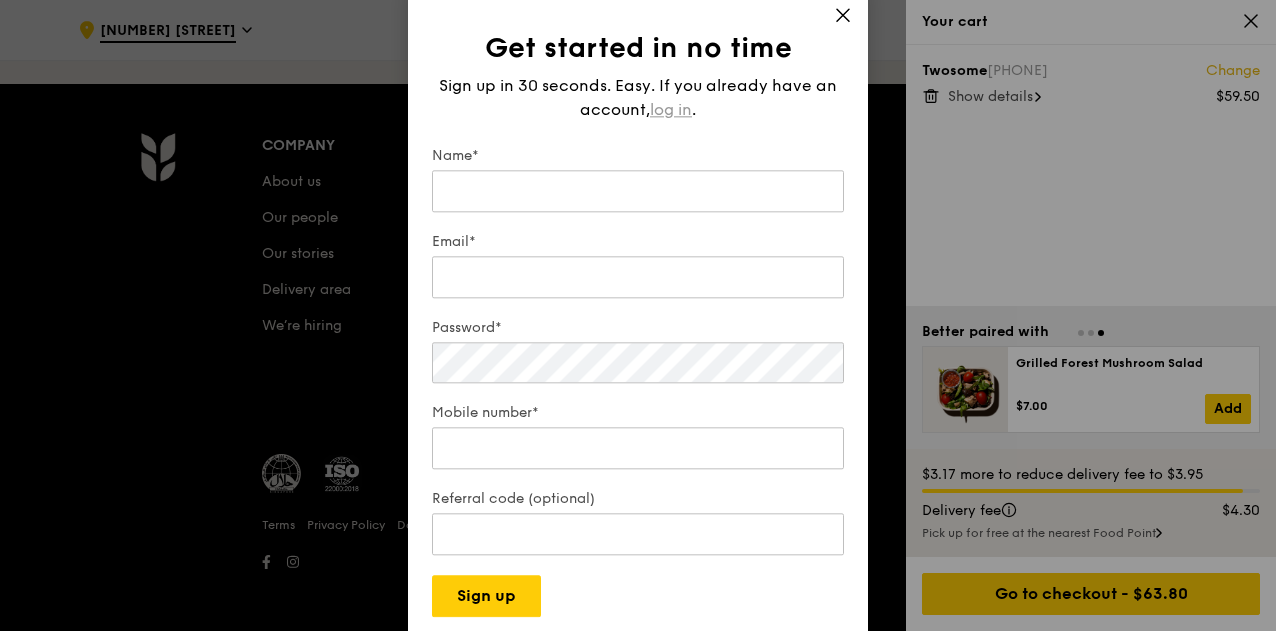 click on "Sign up in 30 seconds. Easy. If you already have an account,
log in
." at bounding box center (638, 98) 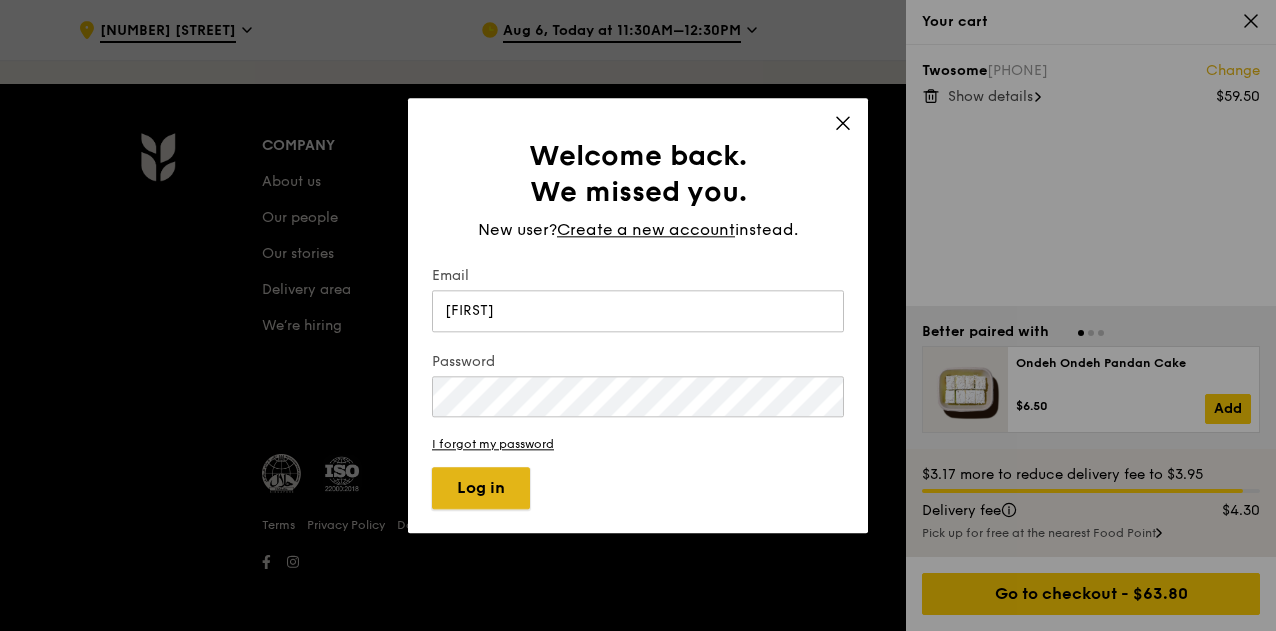 click on "Log in" at bounding box center (481, 488) 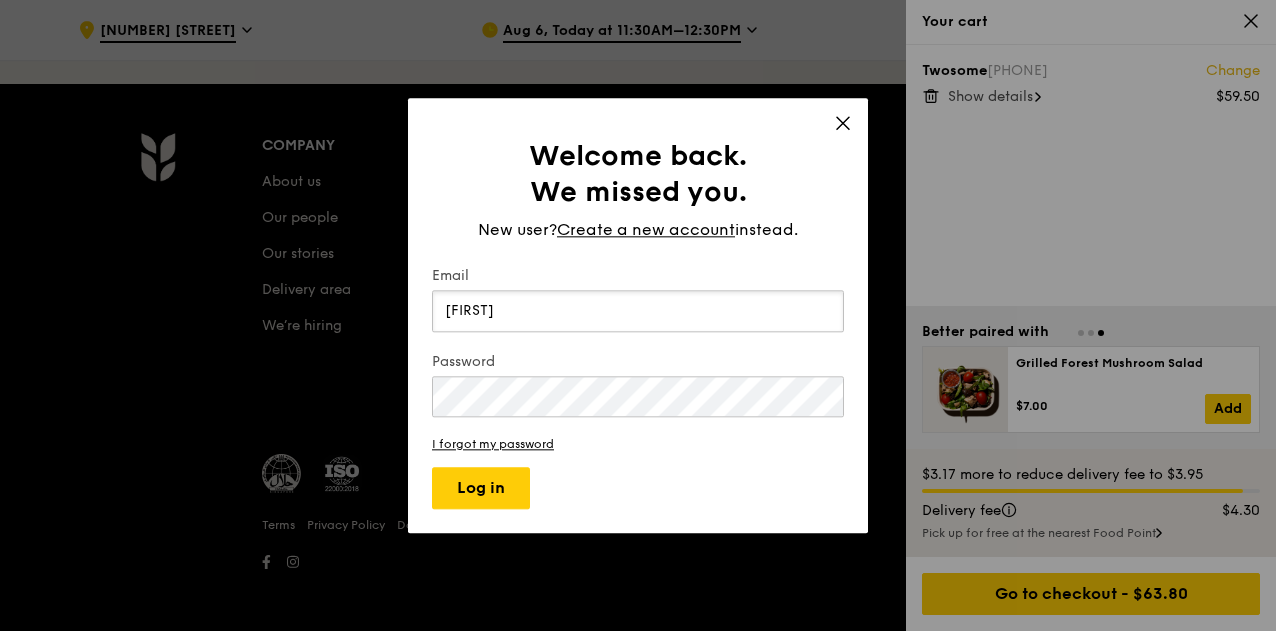 drag, startPoint x: 530, startPoint y: 313, endPoint x: 406, endPoint y: 309, distance: 124.0645 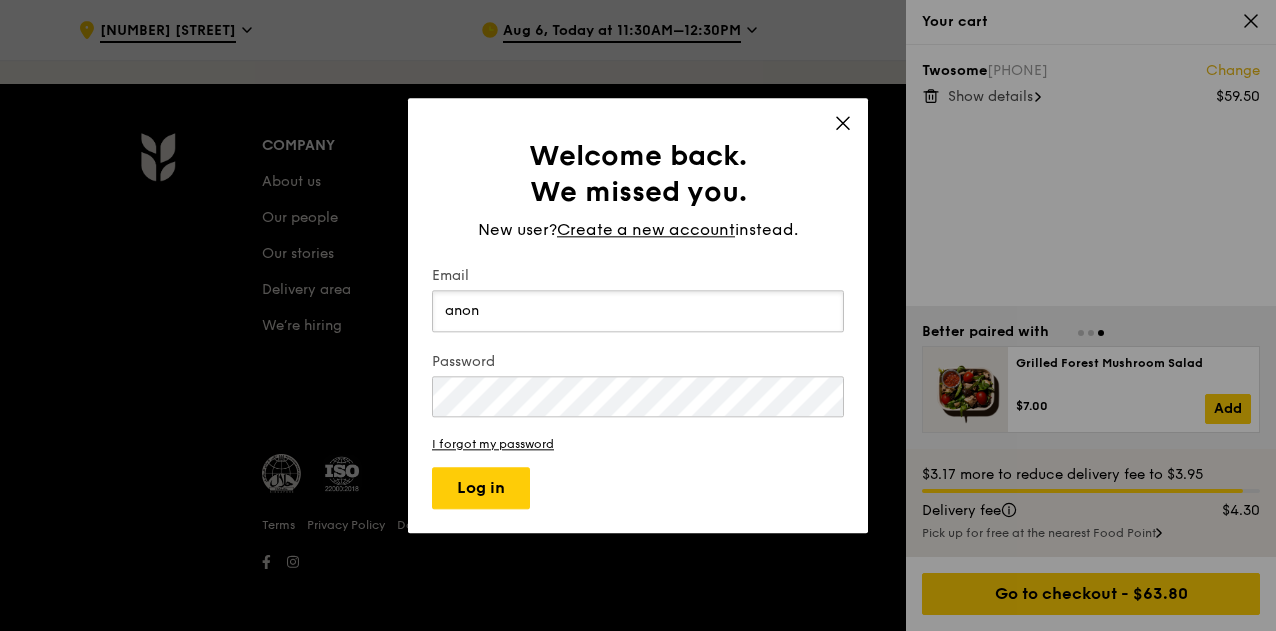 type on "anonymous_pple@hotmail.com" 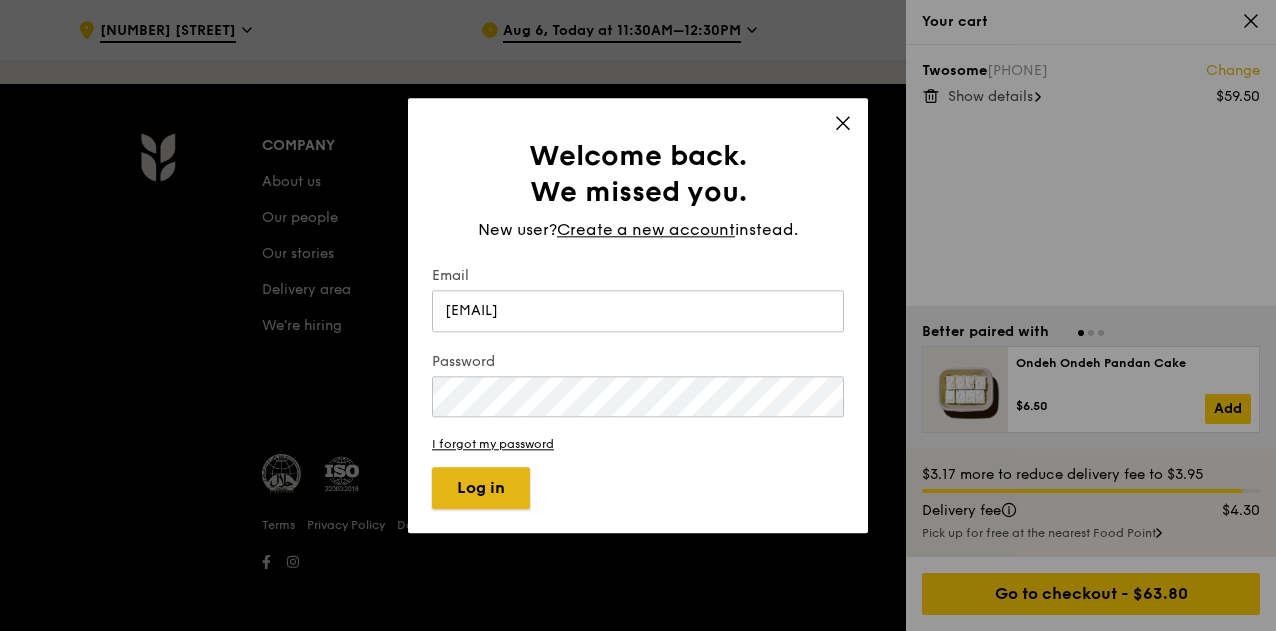 click on "Log in" at bounding box center [481, 488] 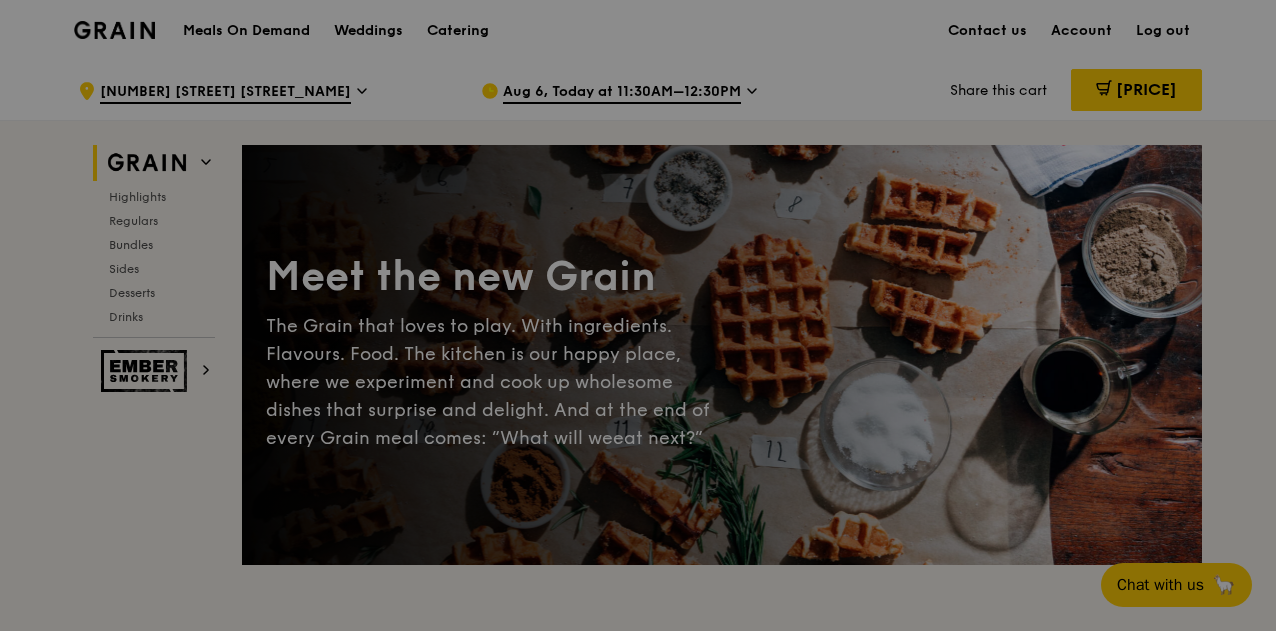 scroll, scrollTop: 0, scrollLeft: 0, axis: both 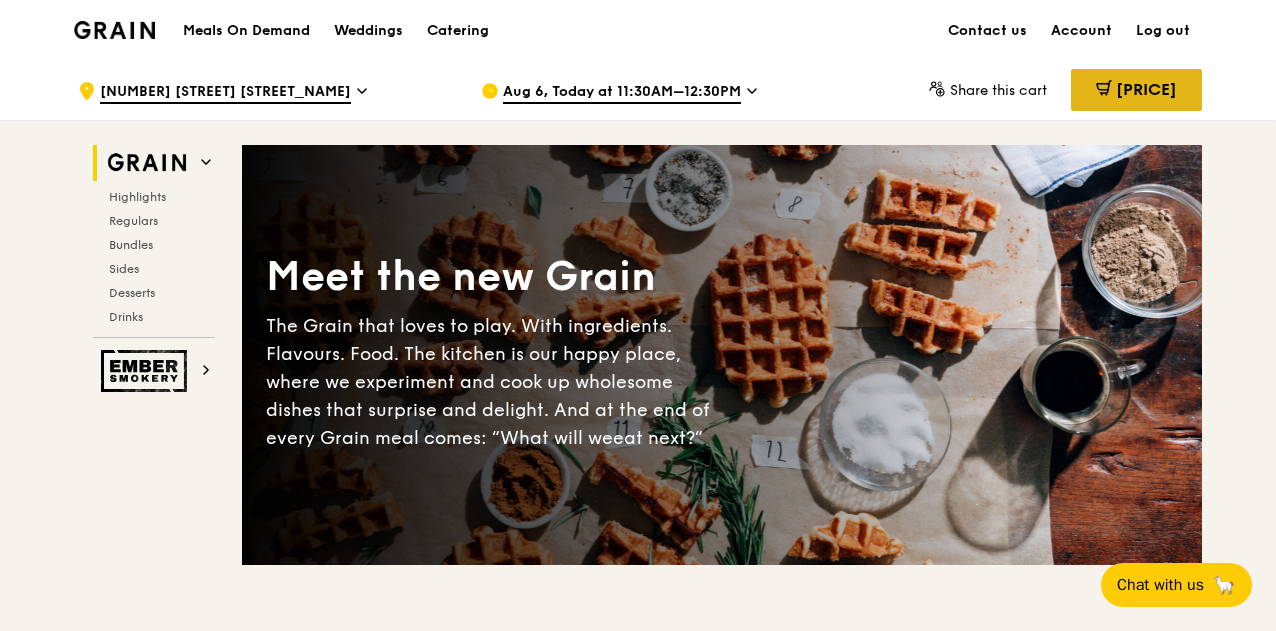 click on "[PRICE]" at bounding box center (1136, 90) 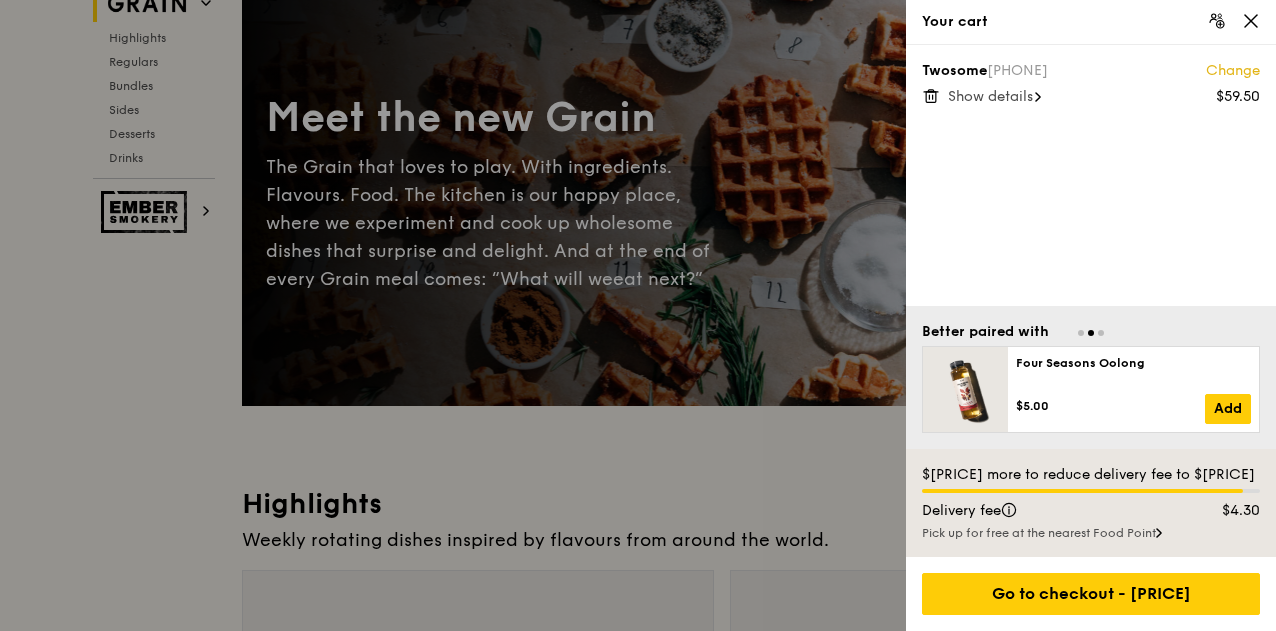 scroll, scrollTop: 0, scrollLeft: 0, axis: both 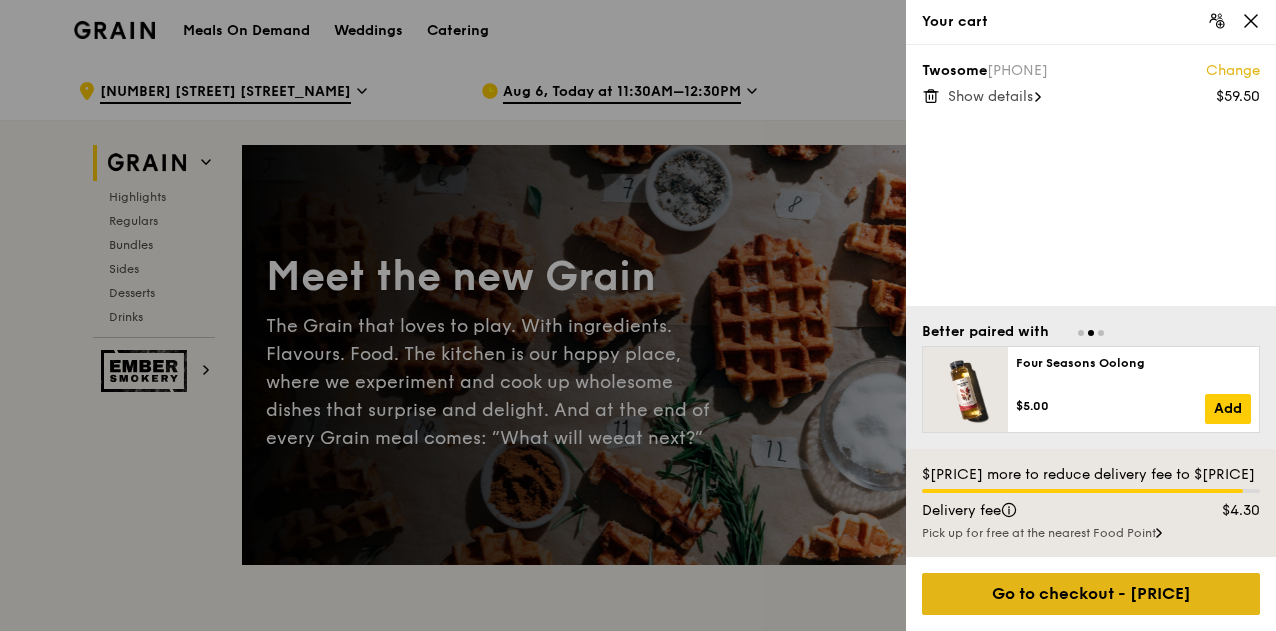 click on "Go to checkout - [PRICE]" at bounding box center [1091, 594] 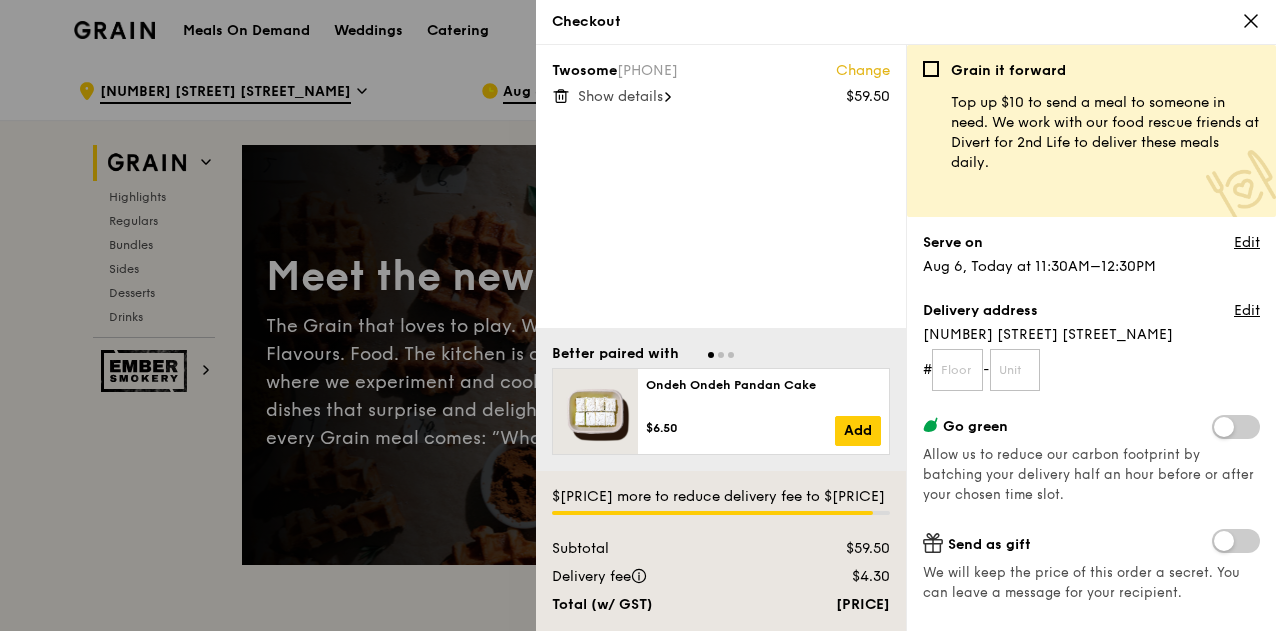 click on "Show details" at bounding box center [620, 96] 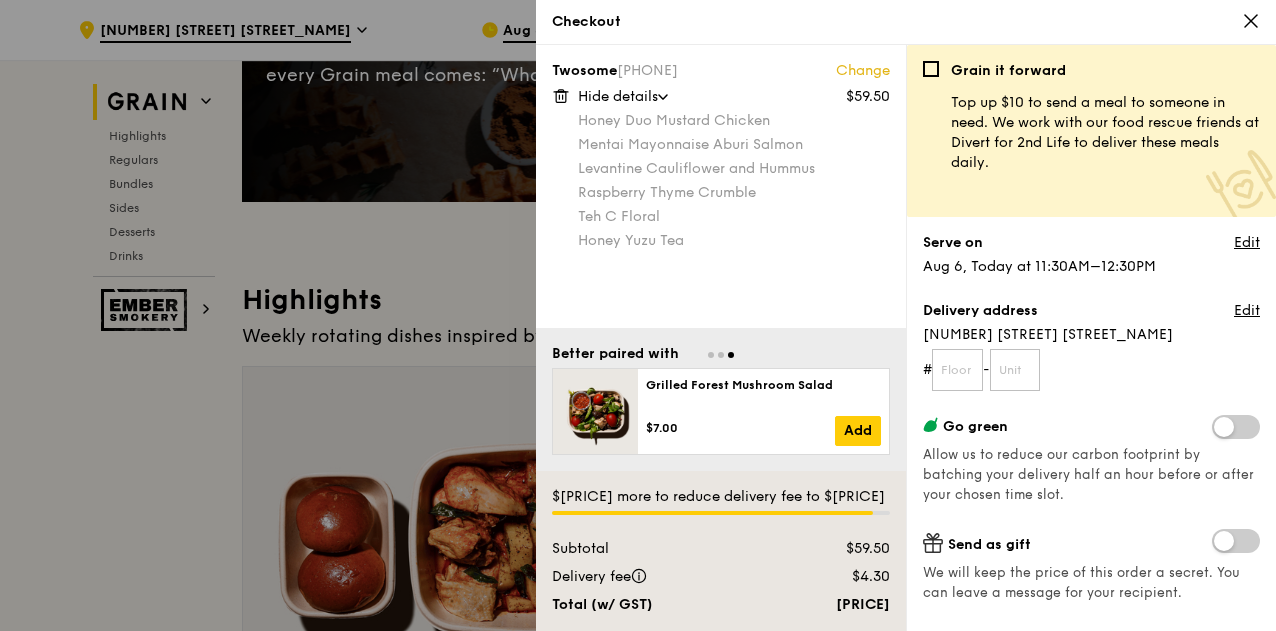 scroll, scrollTop: 367, scrollLeft: 0, axis: vertical 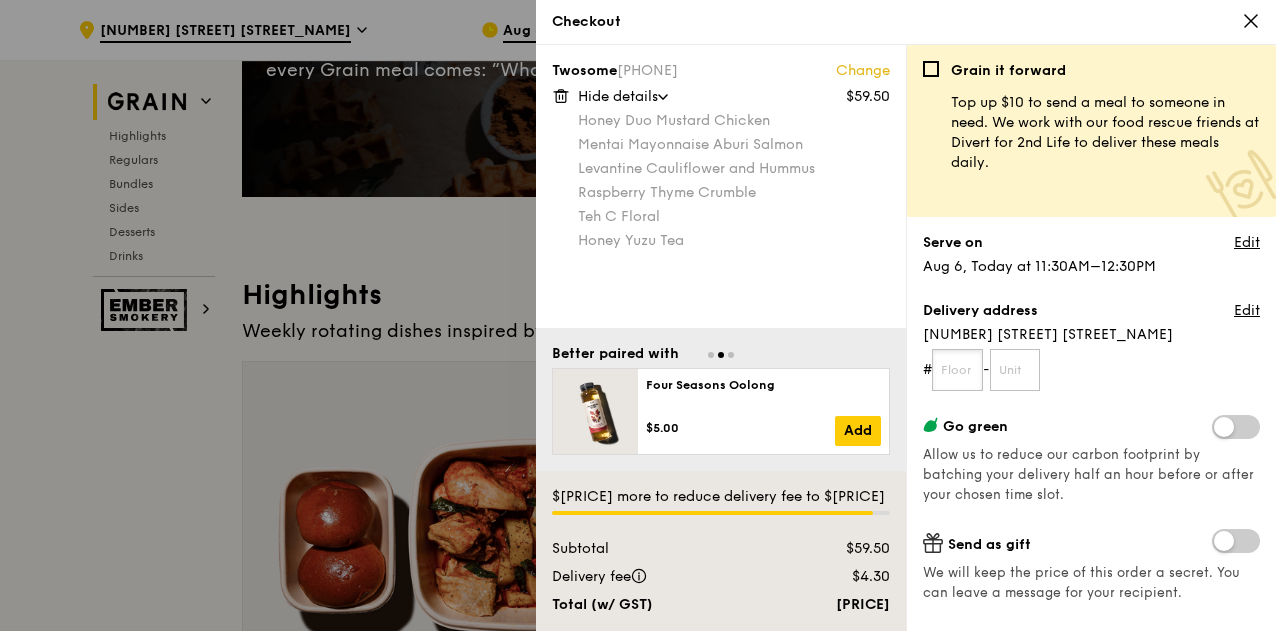 click at bounding box center (957, 370) 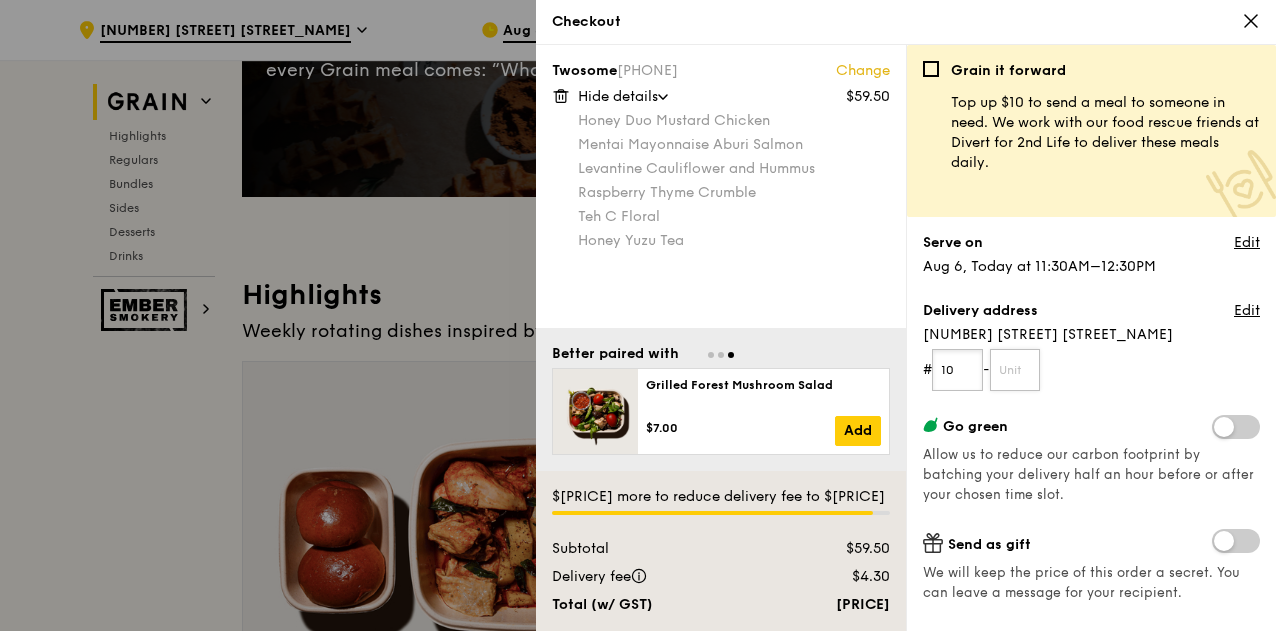 type on "10" 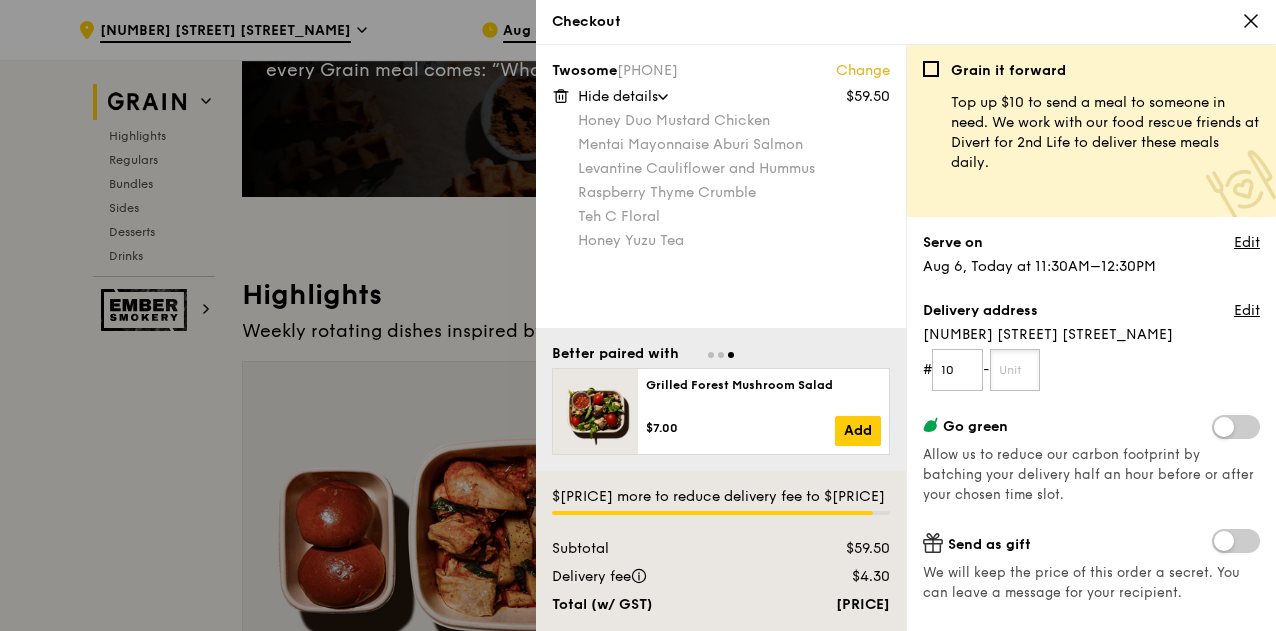 click at bounding box center (1015, 370) 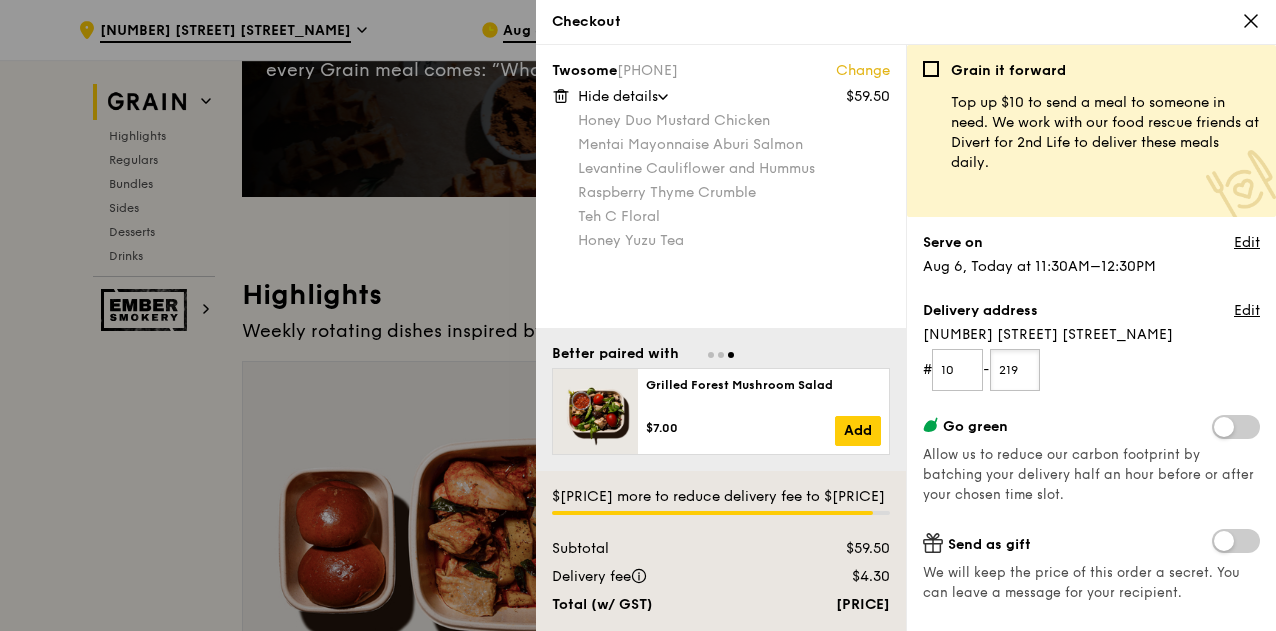 type on "219" 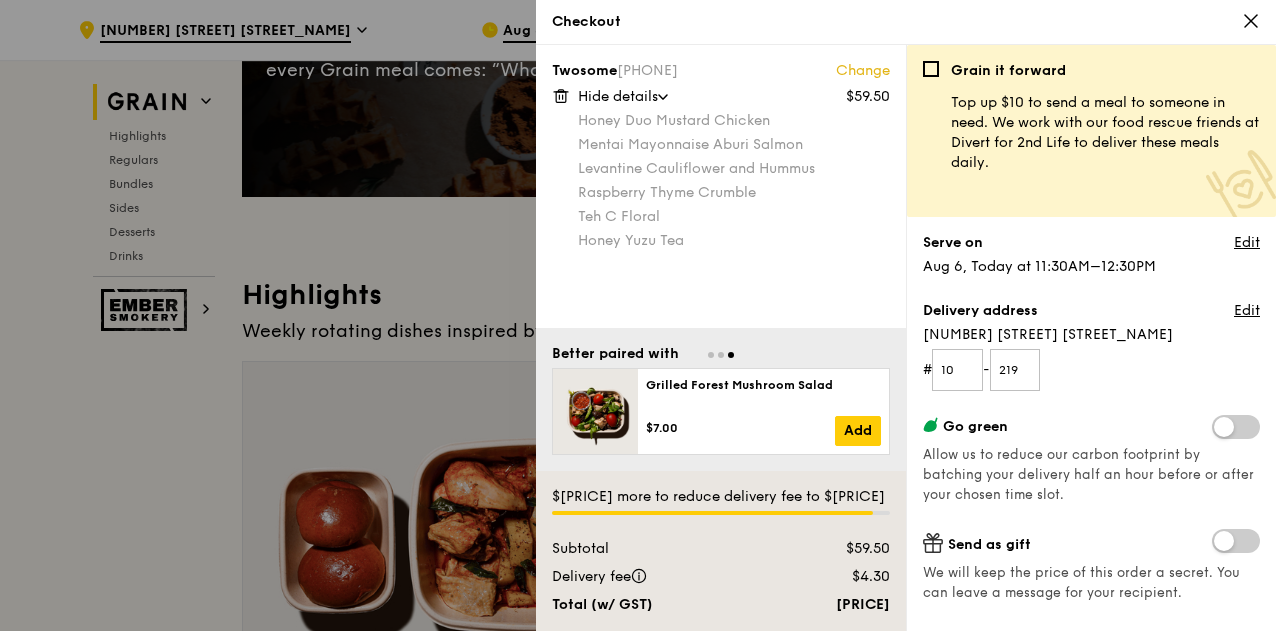 click on "#
10
-
219" at bounding box center (1091, 370) 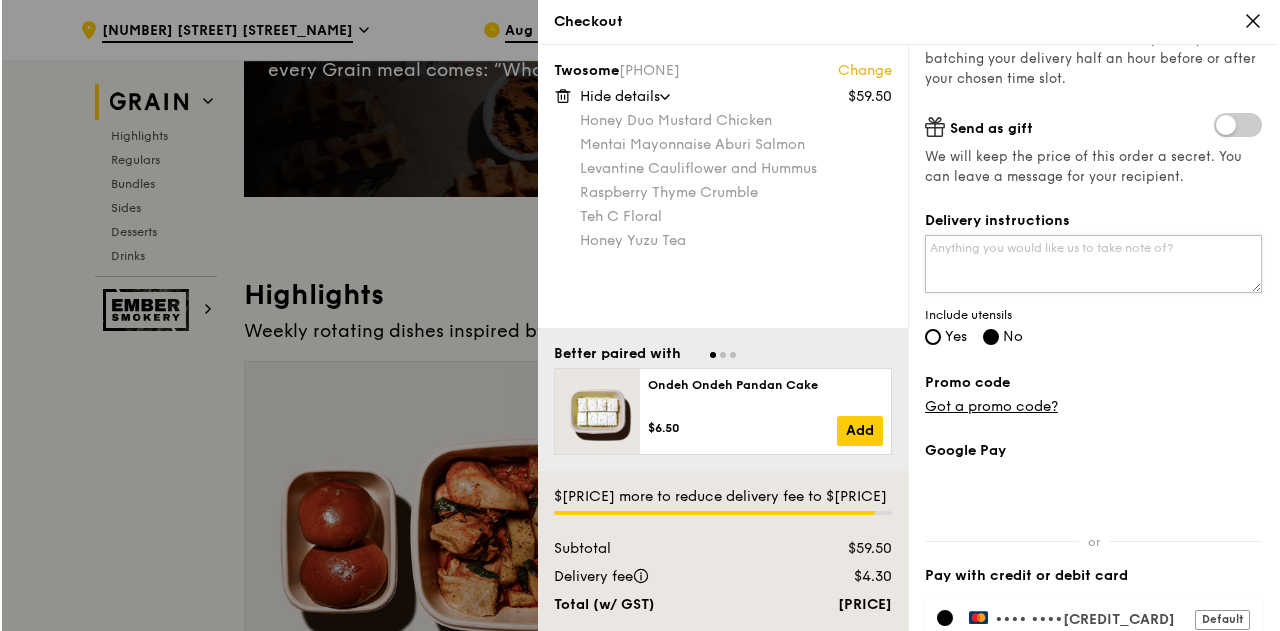 scroll, scrollTop: 416, scrollLeft: 0, axis: vertical 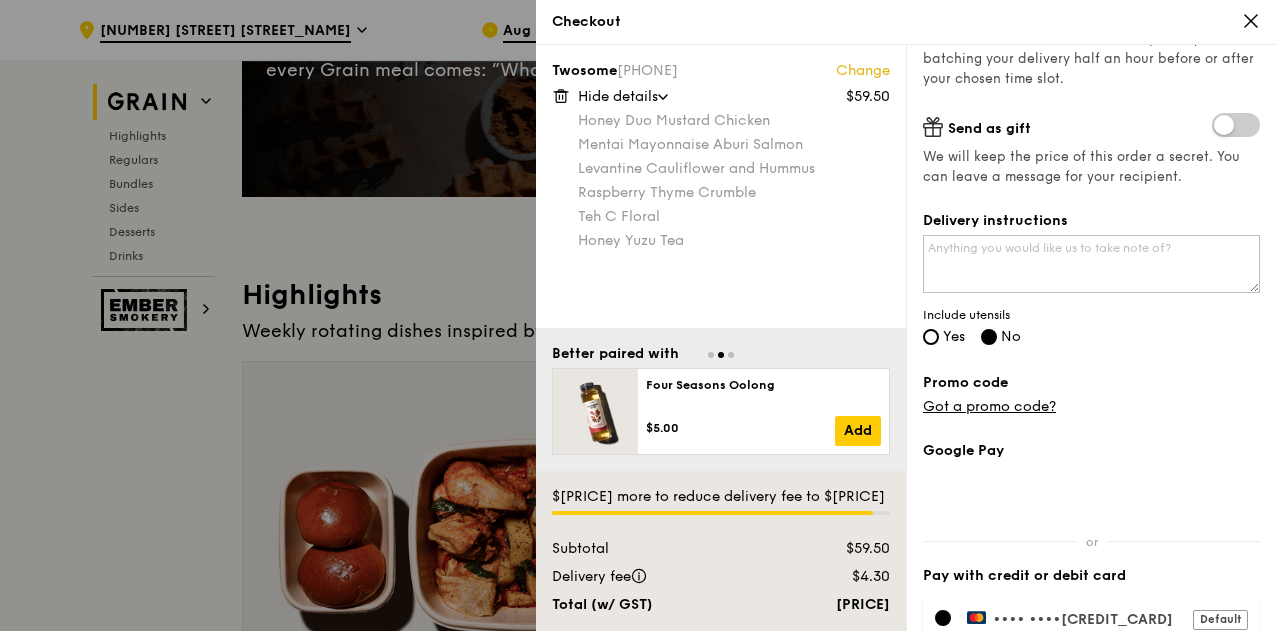 click on "Change" at bounding box center [863, 71] 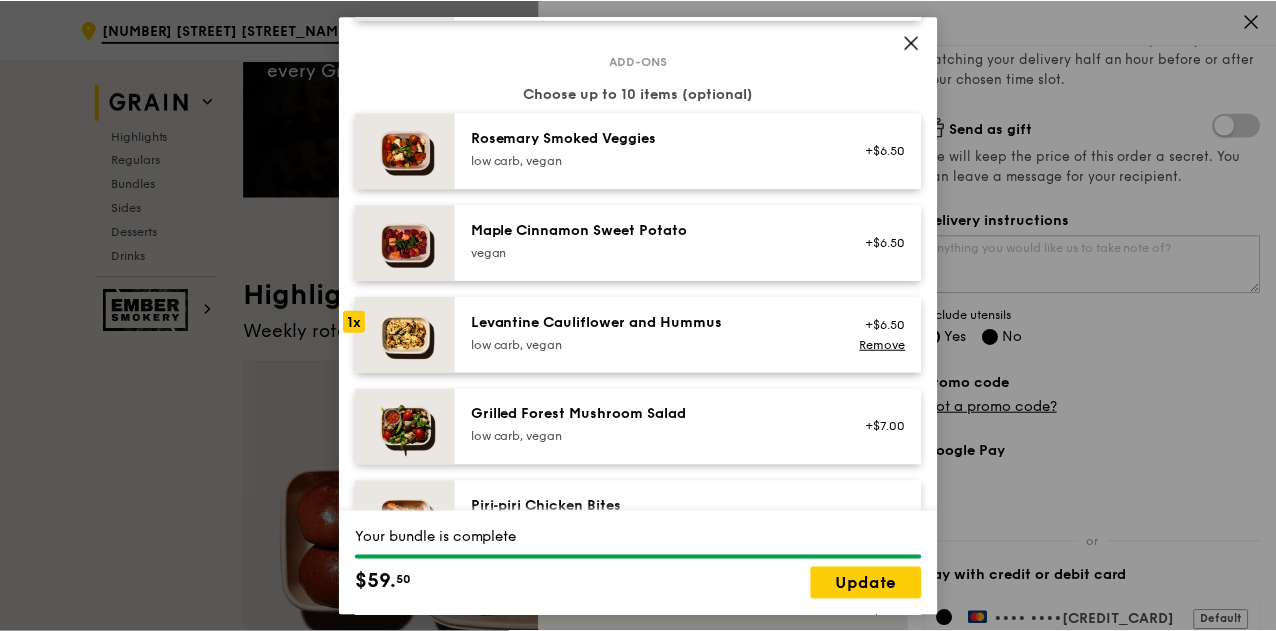scroll, scrollTop: 1086, scrollLeft: 0, axis: vertical 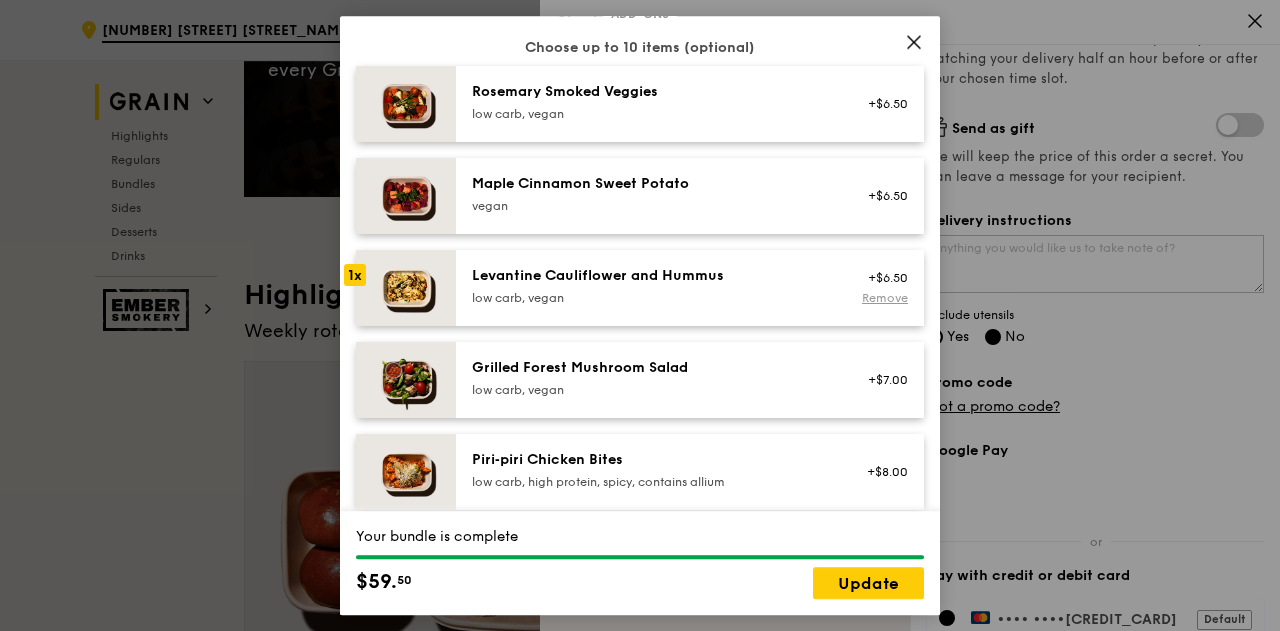 click on "Remove" at bounding box center (885, 298) 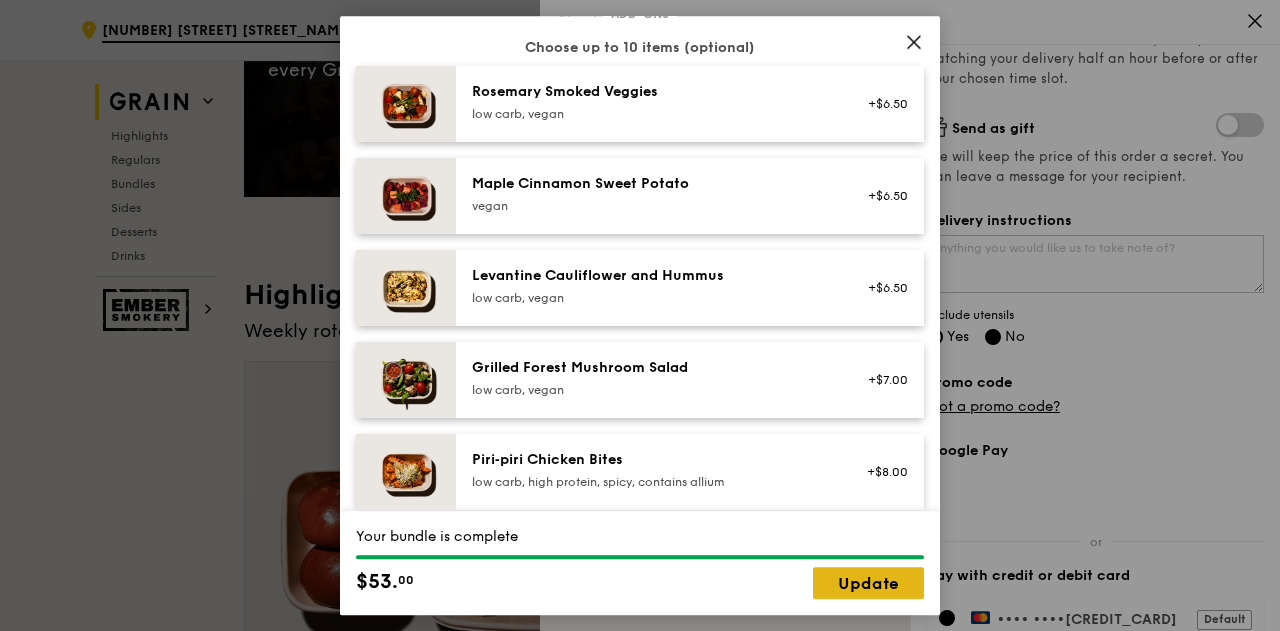 click on "Update" at bounding box center [868, 583] 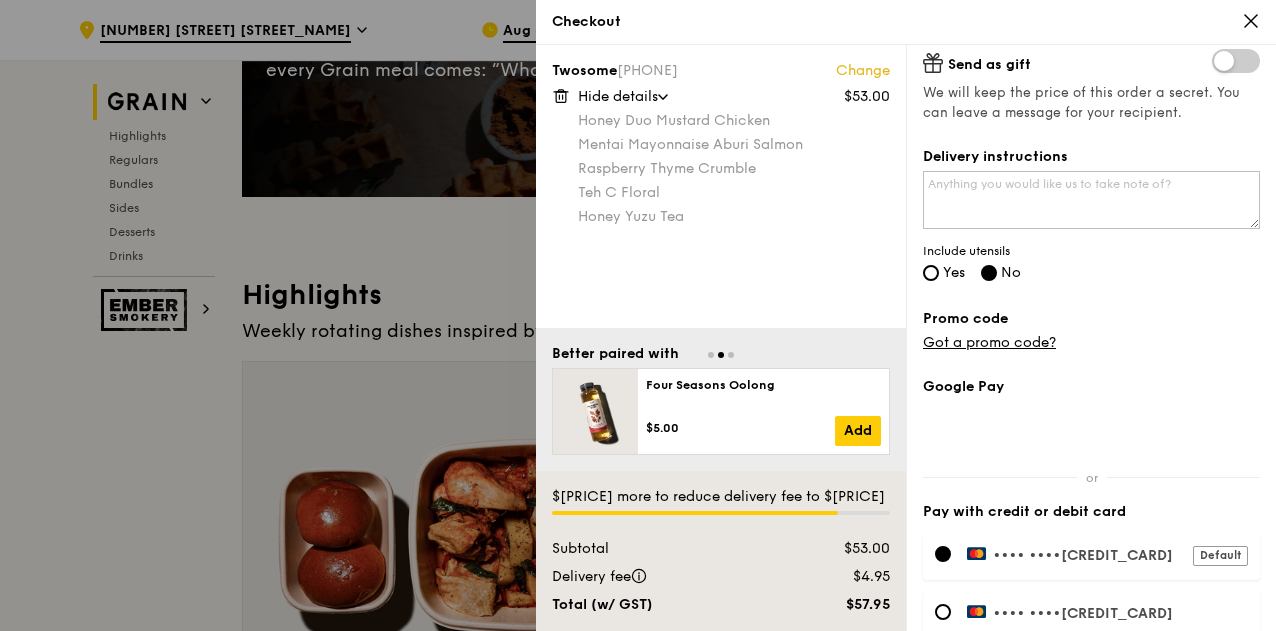 scroll, scrollTop: 634, scrollLeft: 0, axis: vertical 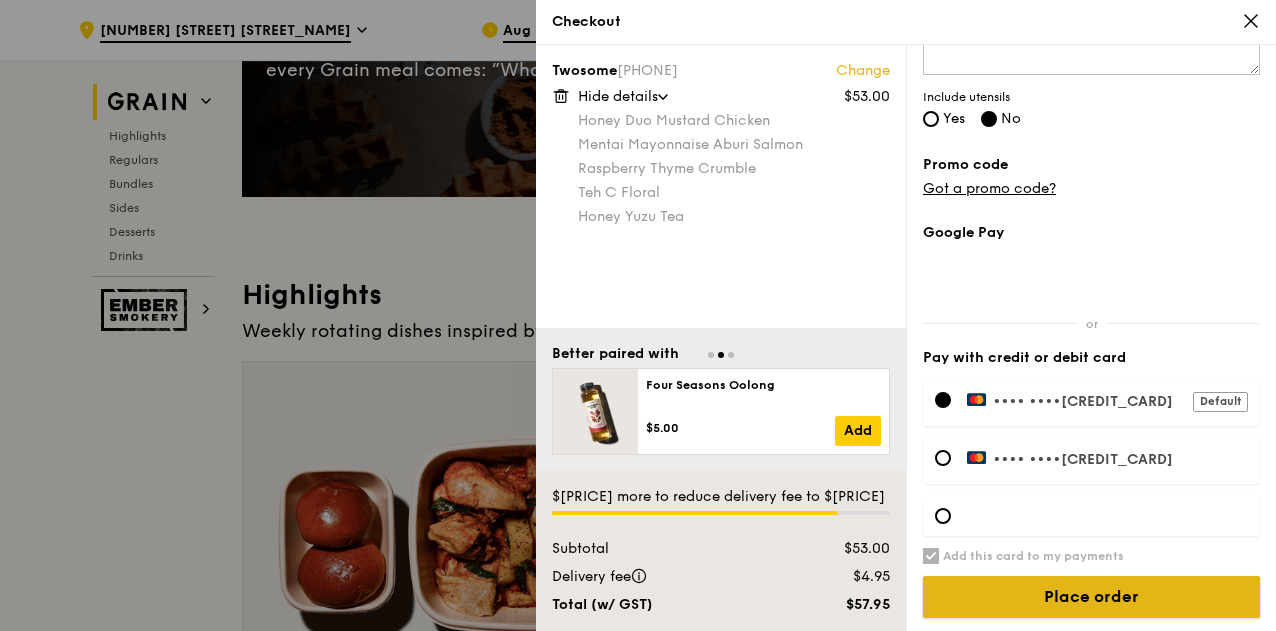 click on "Place order" at bounding box center [1091, 597] 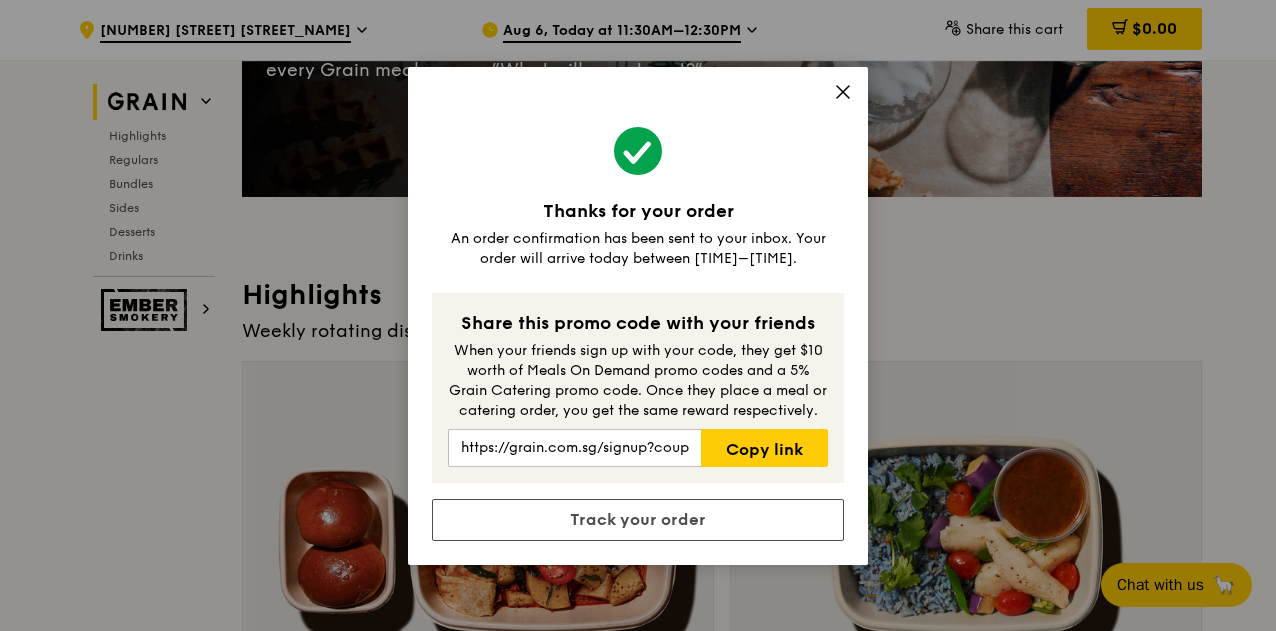 click 